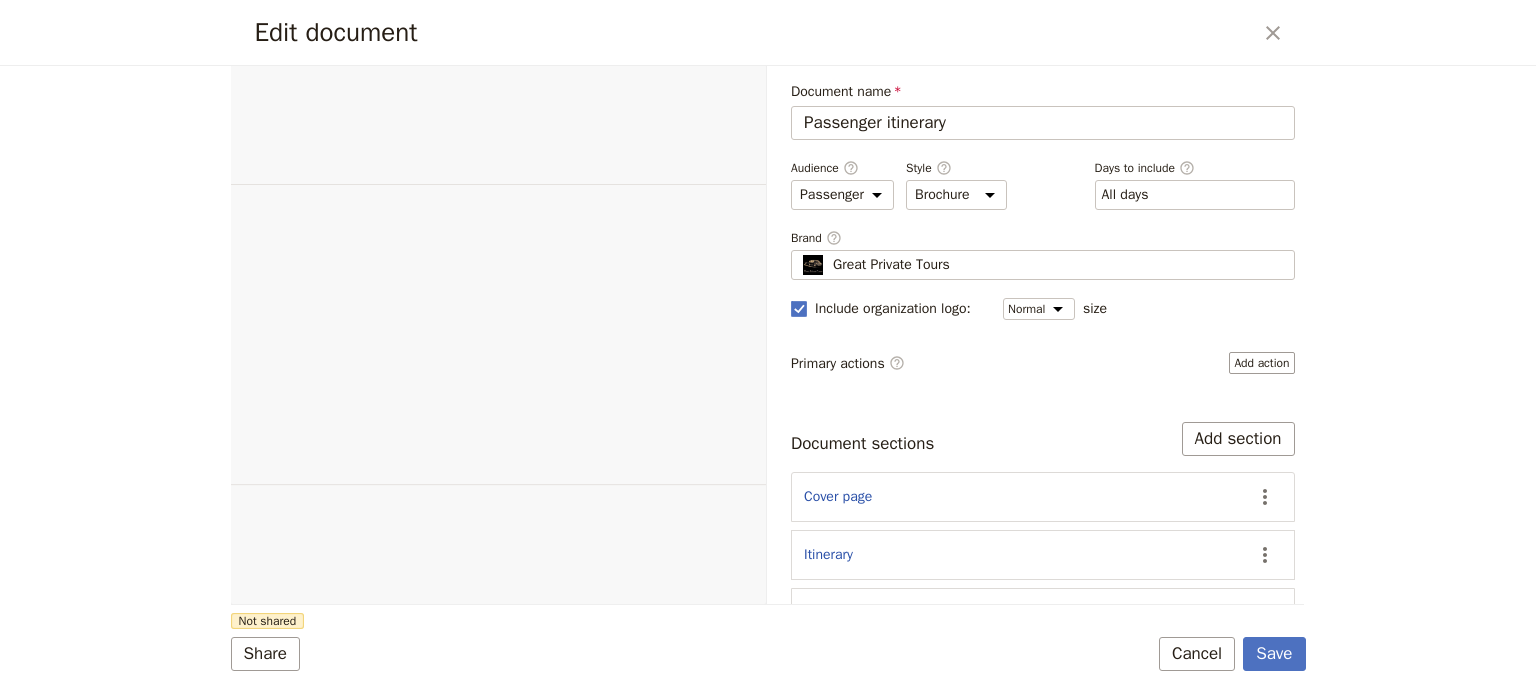 select on "PASSENGER" 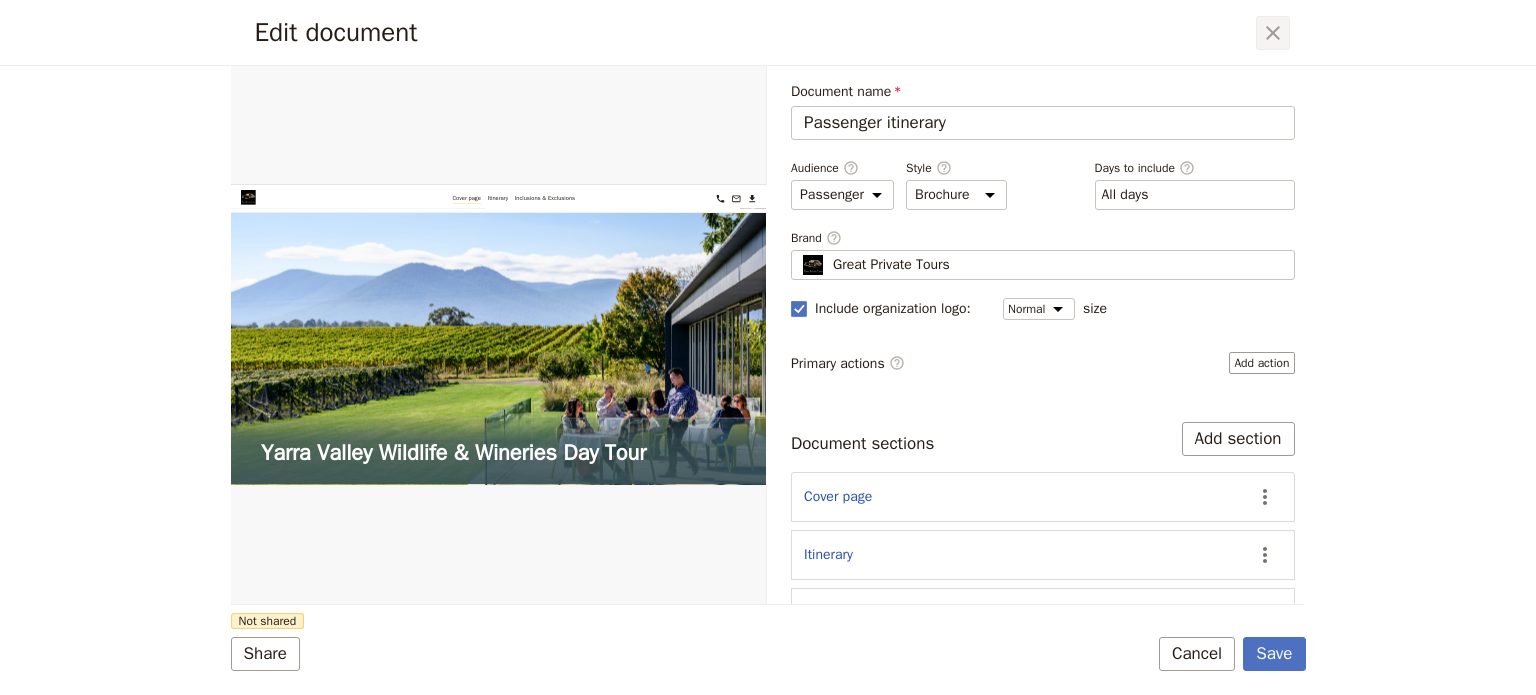 scroll, scrollTop: 0, scrollLeft: 0, axis: both 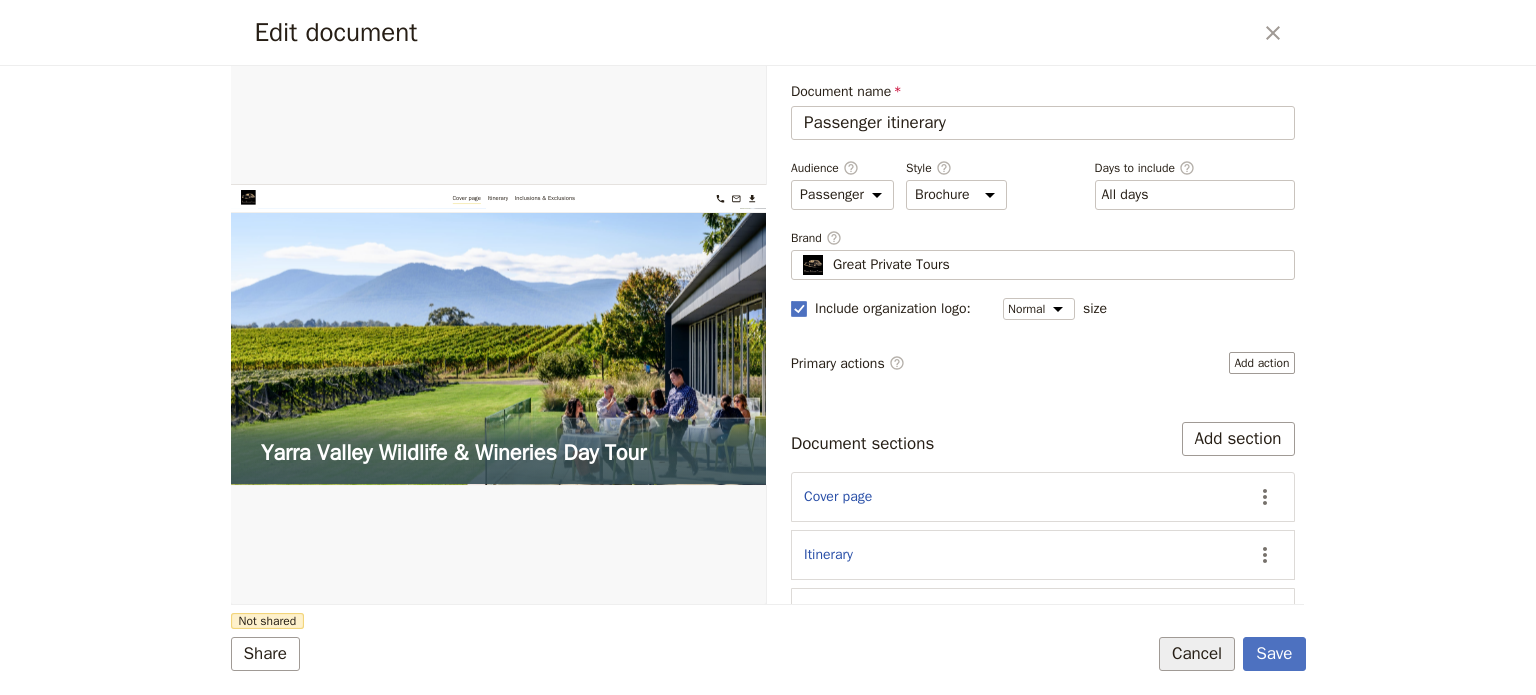 click on "Cancel" at bounding box center [1197, 654] 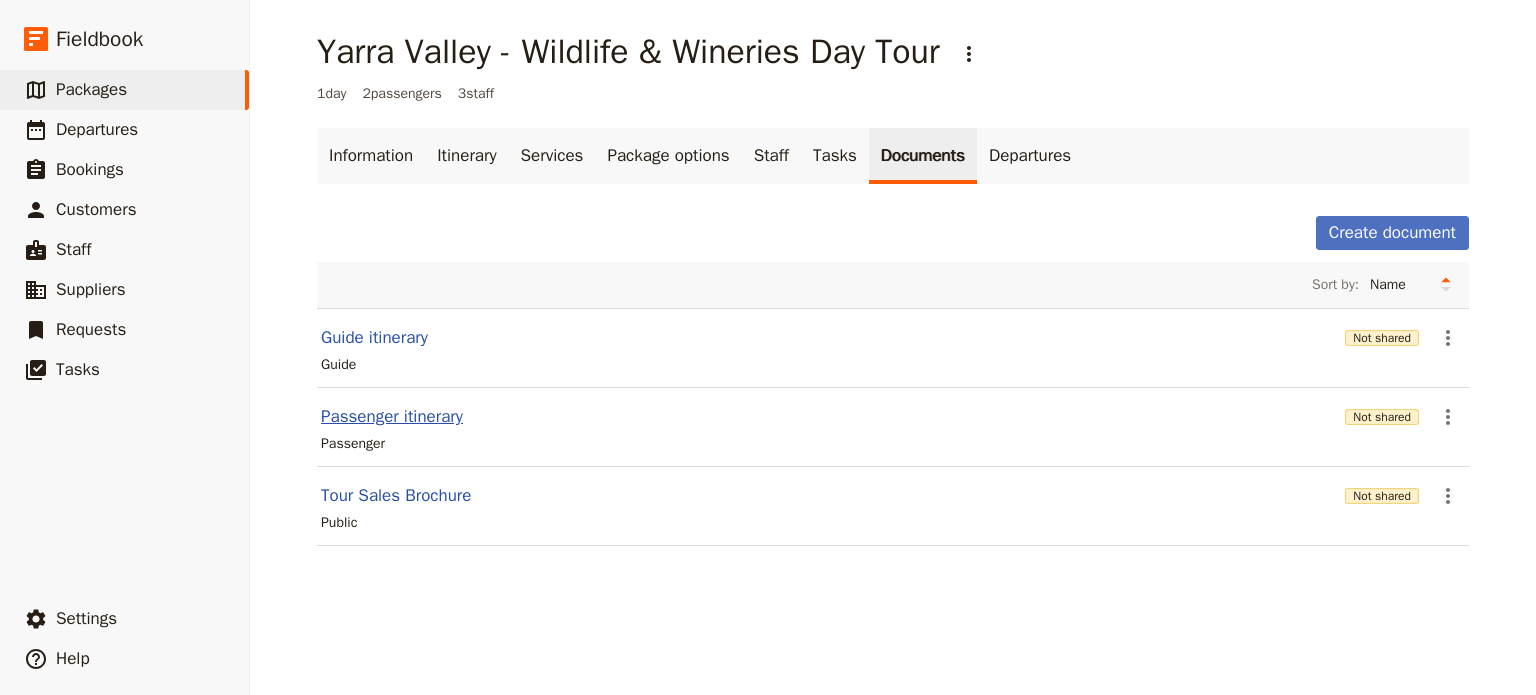 click on "Passenger itinerary" at bounding box center [392, 417] 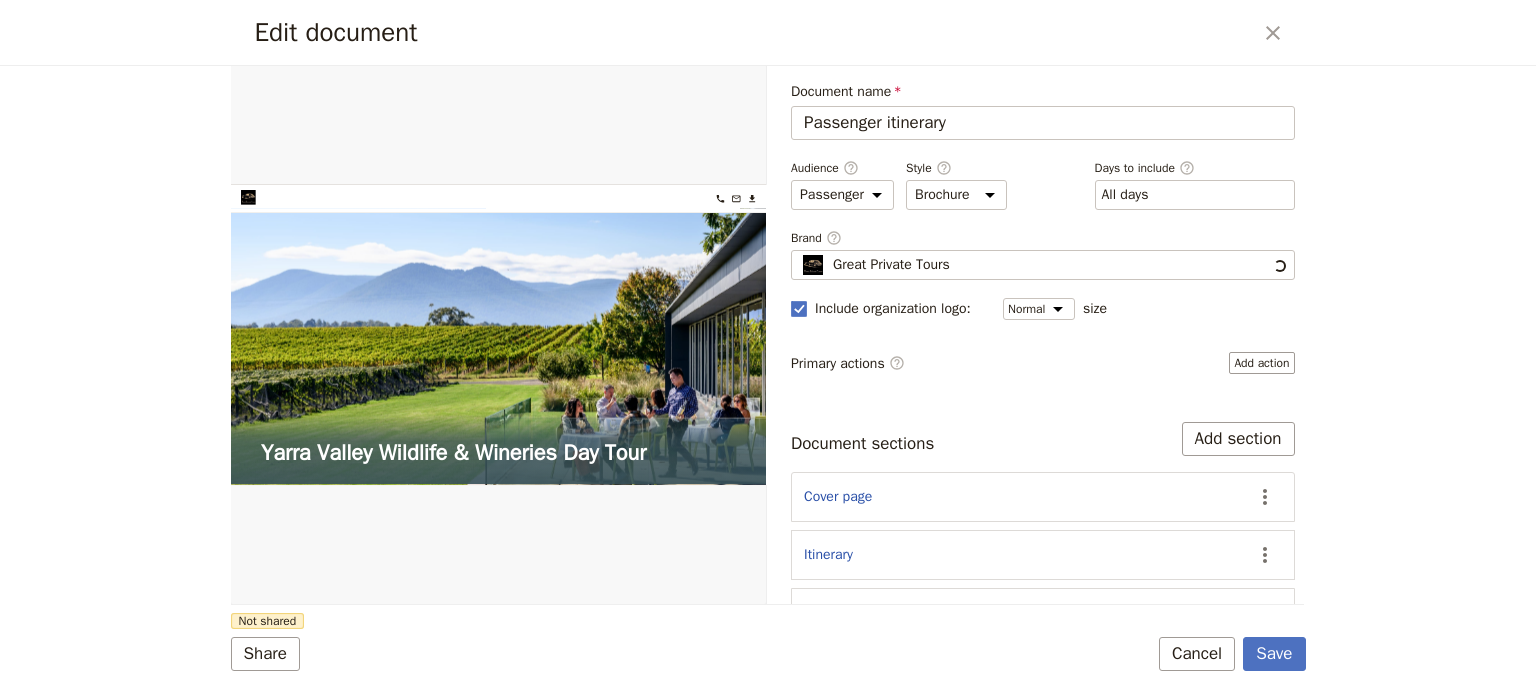 scroll, scrollTop: 0, scrollLeft: 0, axis: both 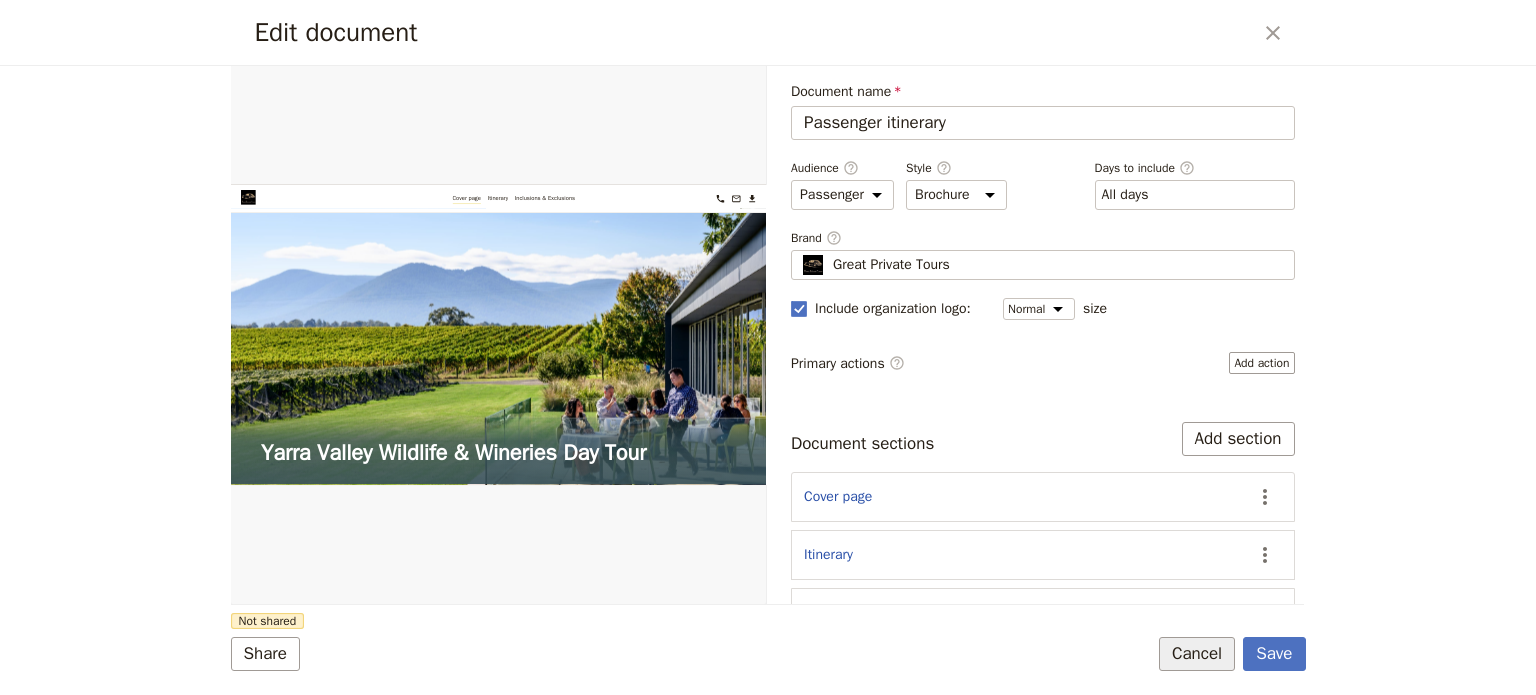 click on "Cancel" at bounding box center (1197, 654) 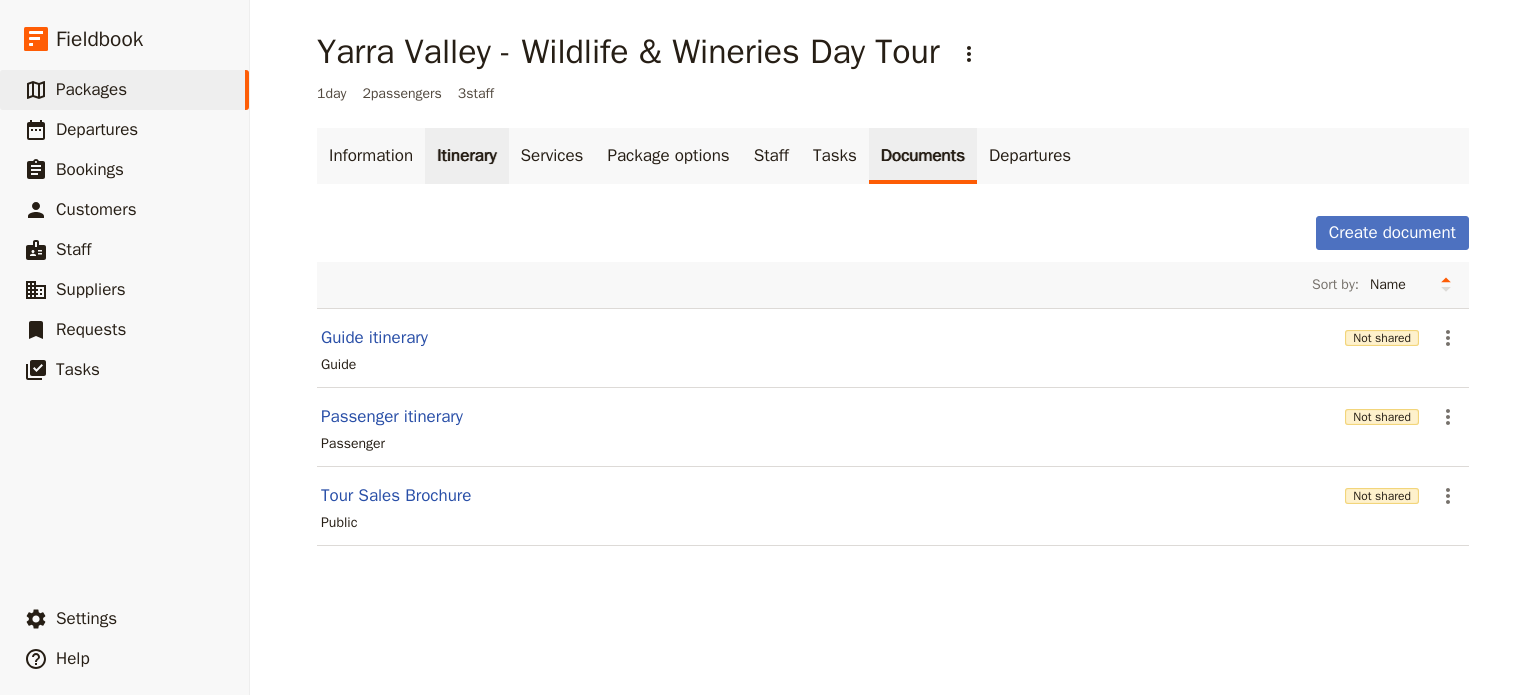click on "Itinerary" at bounding box center [466, 156] 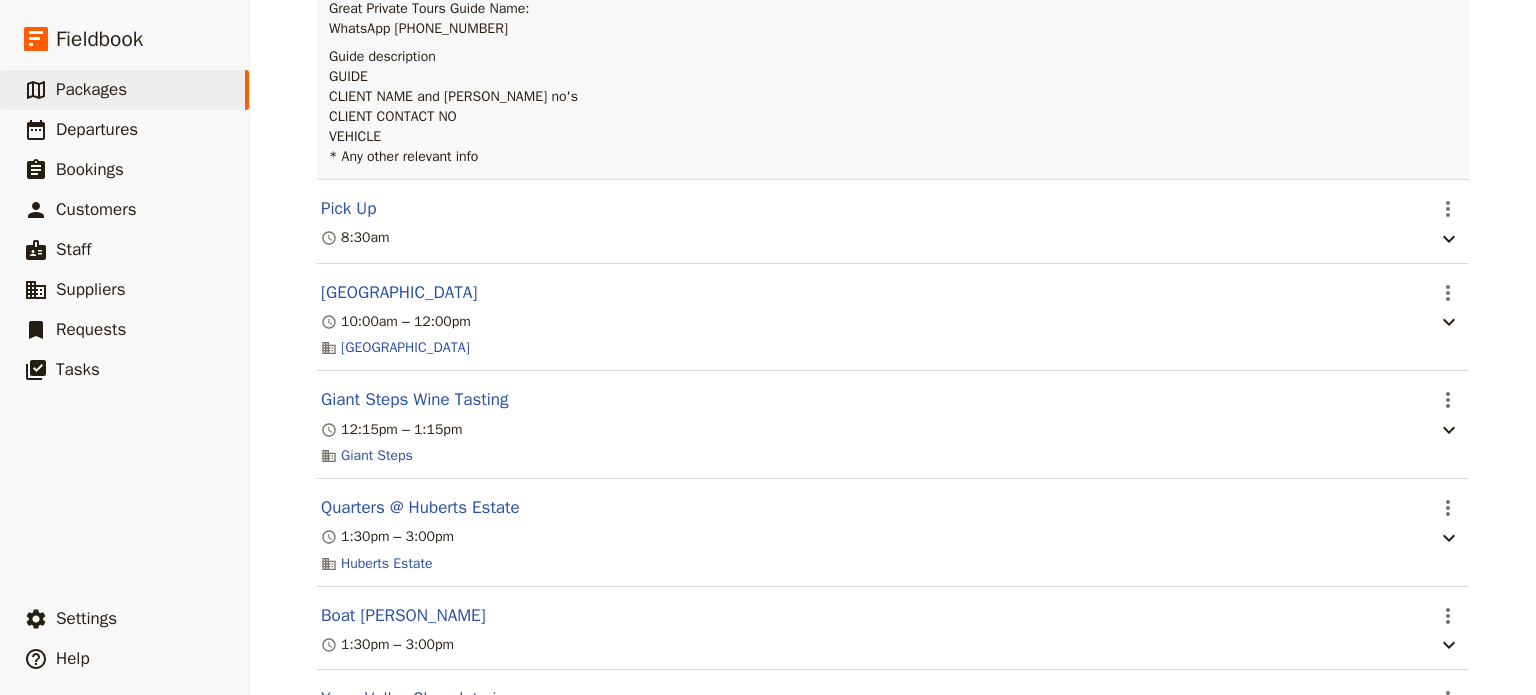 scroll, scrollTop: 467, scrollLeft: 0, axis: vertical 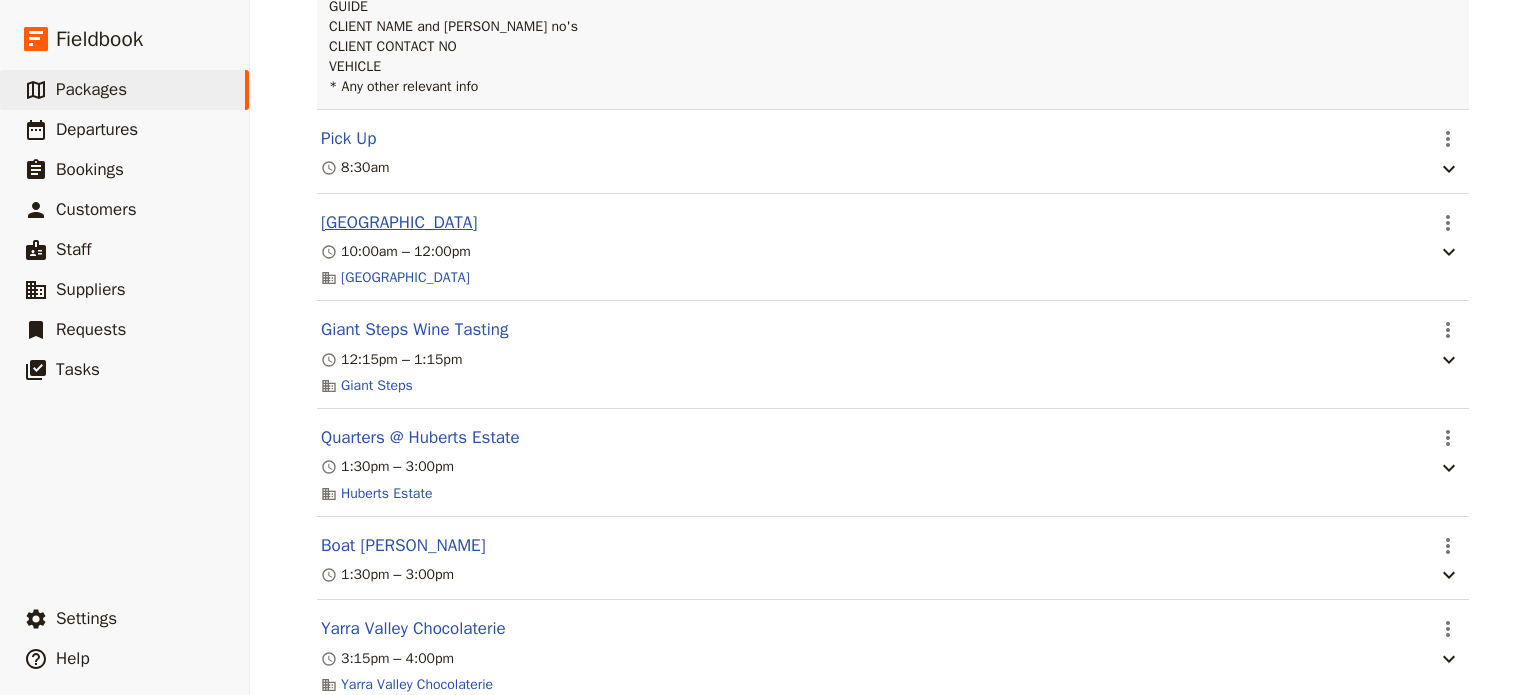 click on "[GEOGRAPHIC_DATA]" at bounding box center (399, 223) 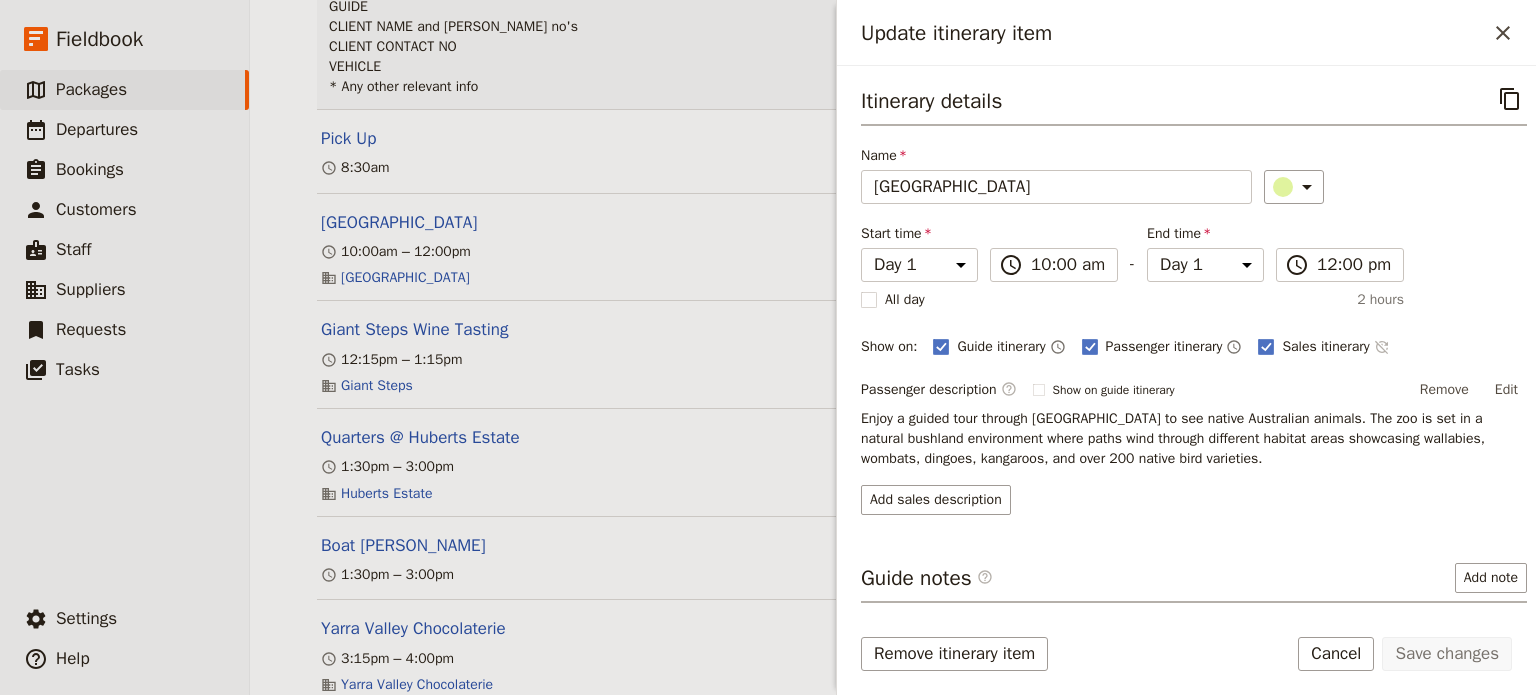 click 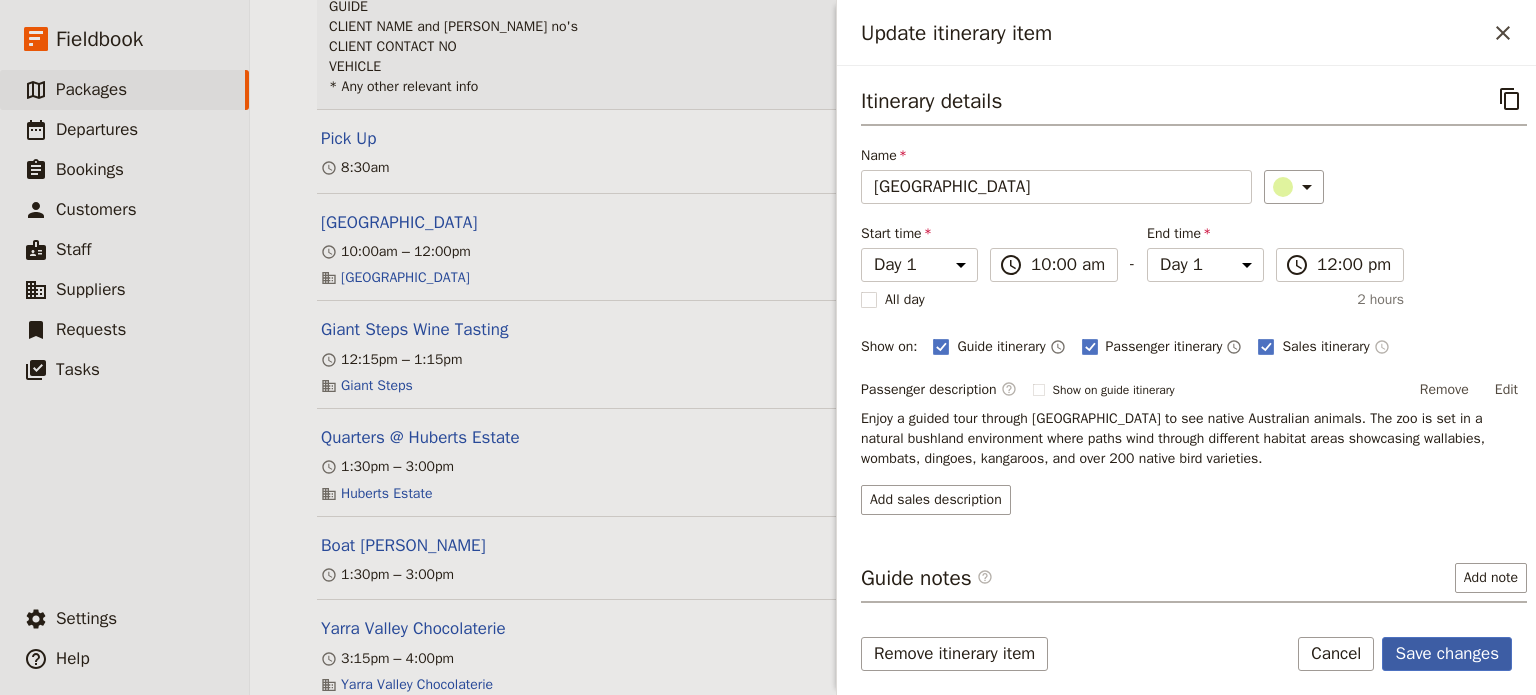 click on "Save changes" at bounding box center [1447, 654] 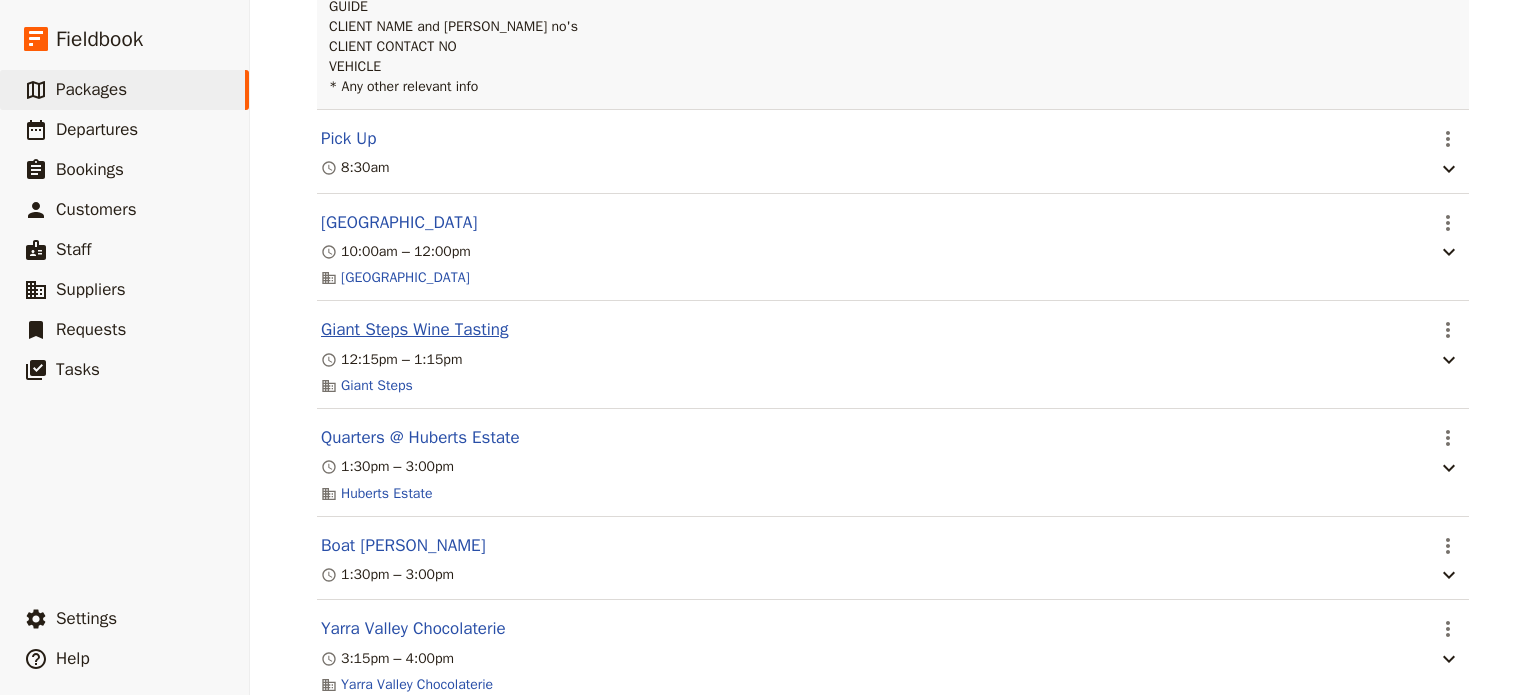click on "Giant Steps Wine Tasting" at bounding box center (414, 330) 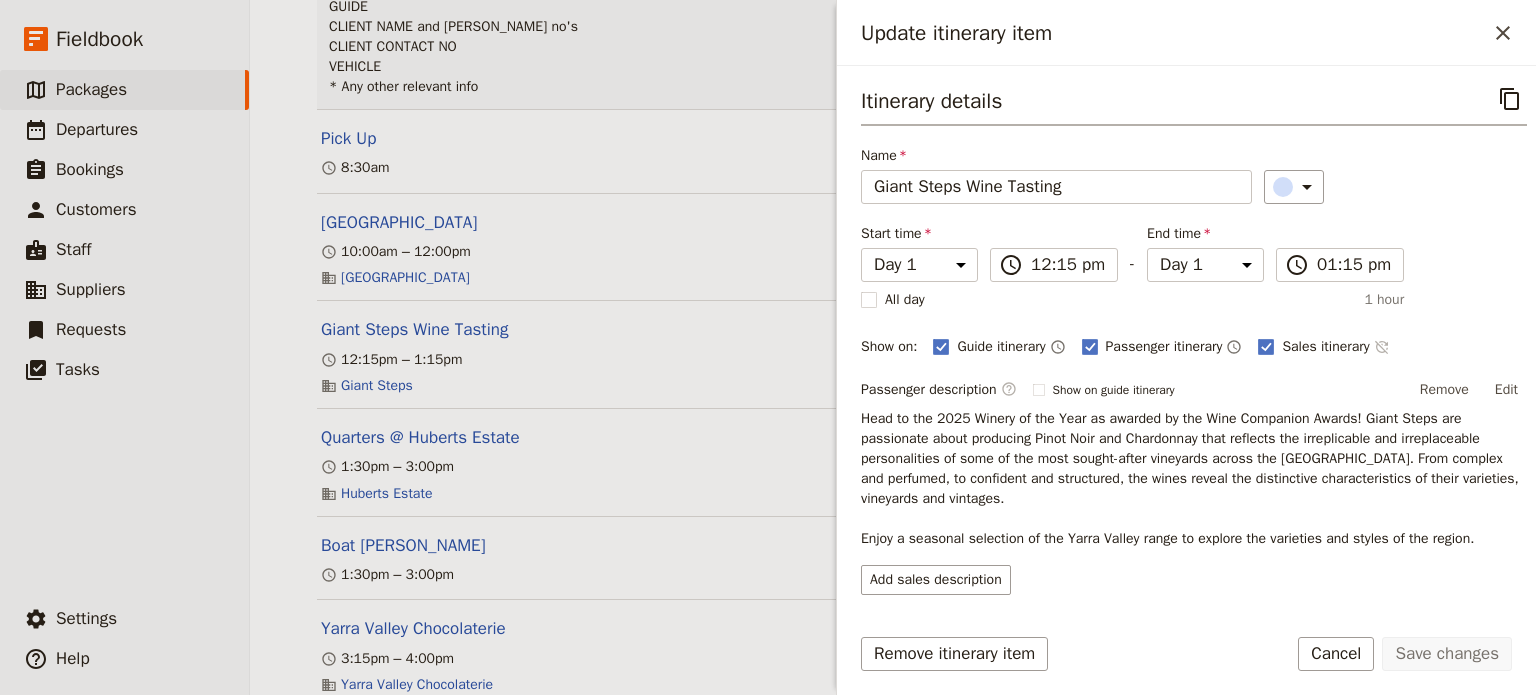 click 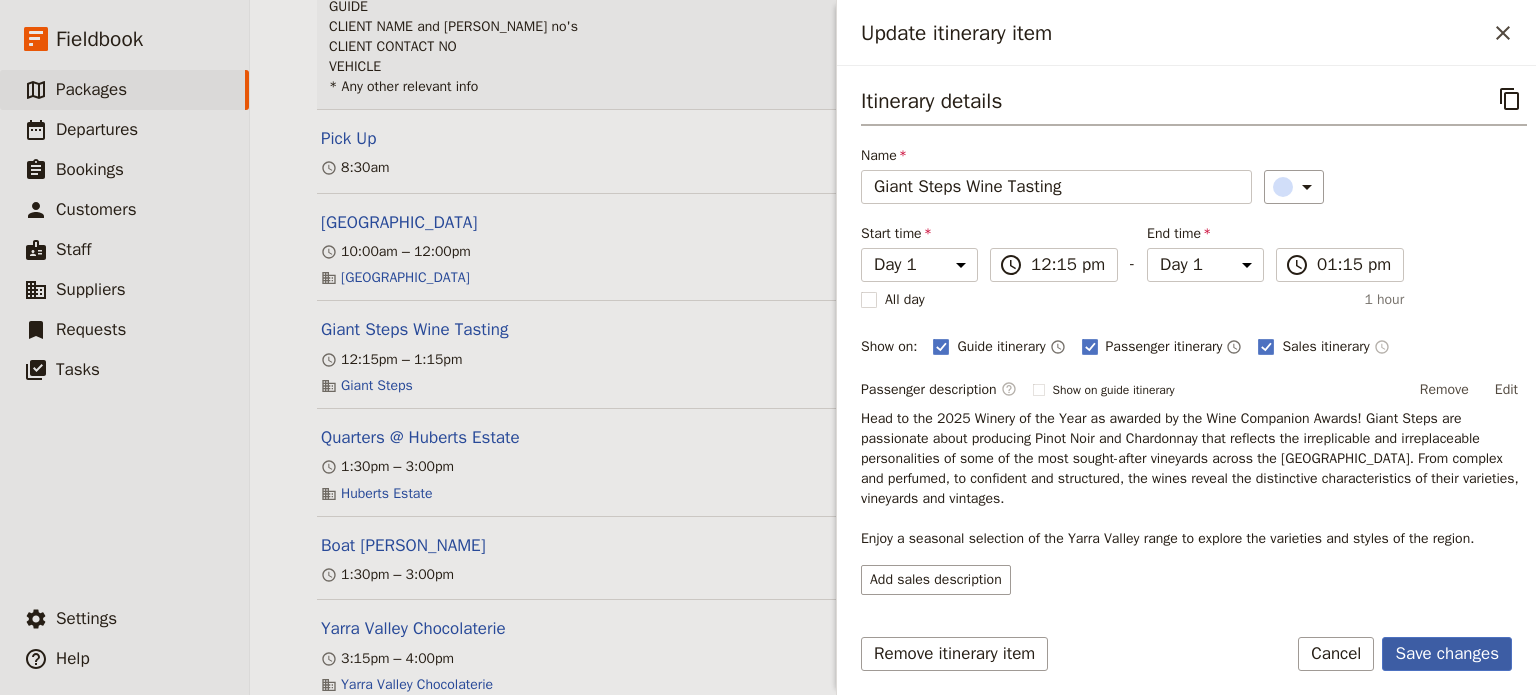 click on "Save changes" at bounding box center [1447, 654] 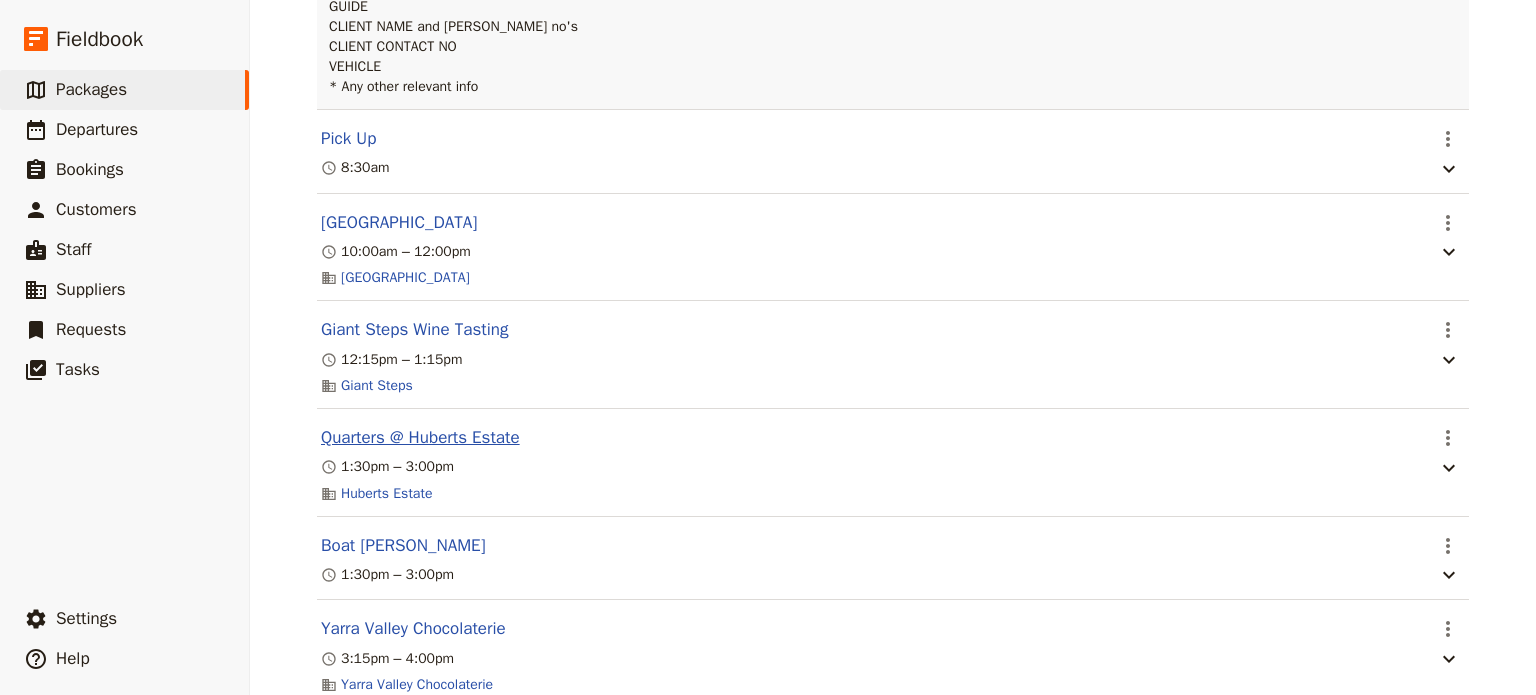 click on "Quarters @ Huberts Estate" at bounding box center [420, 438] 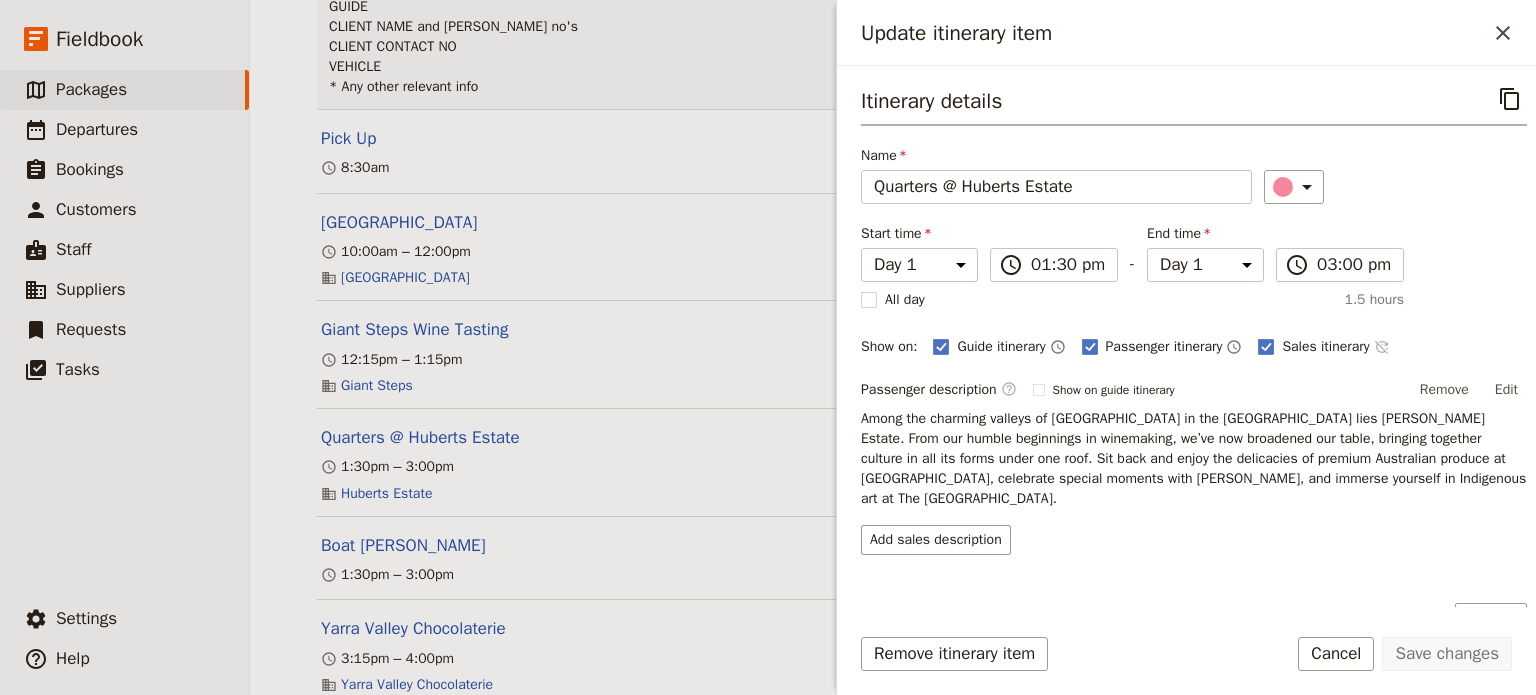 click 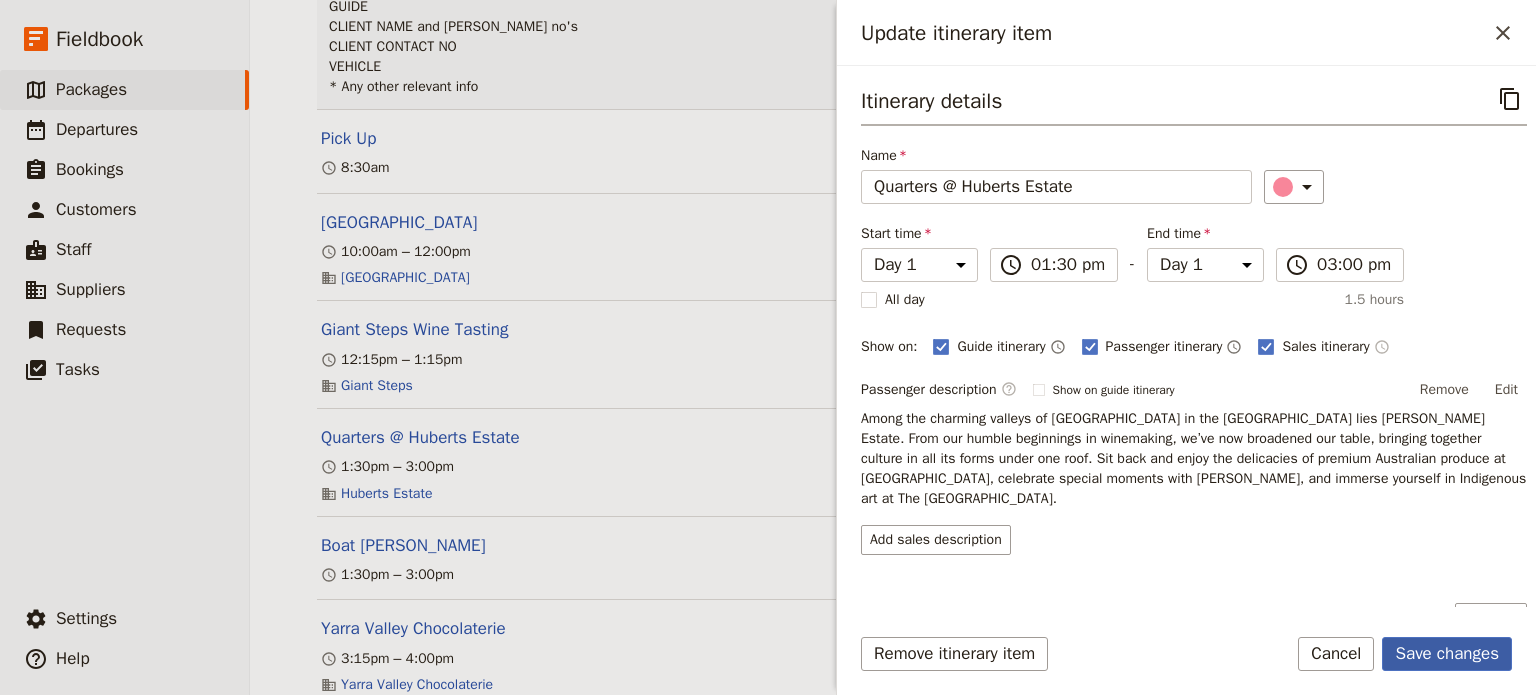 click on "Save changes" at bounding box center (1447, 654) 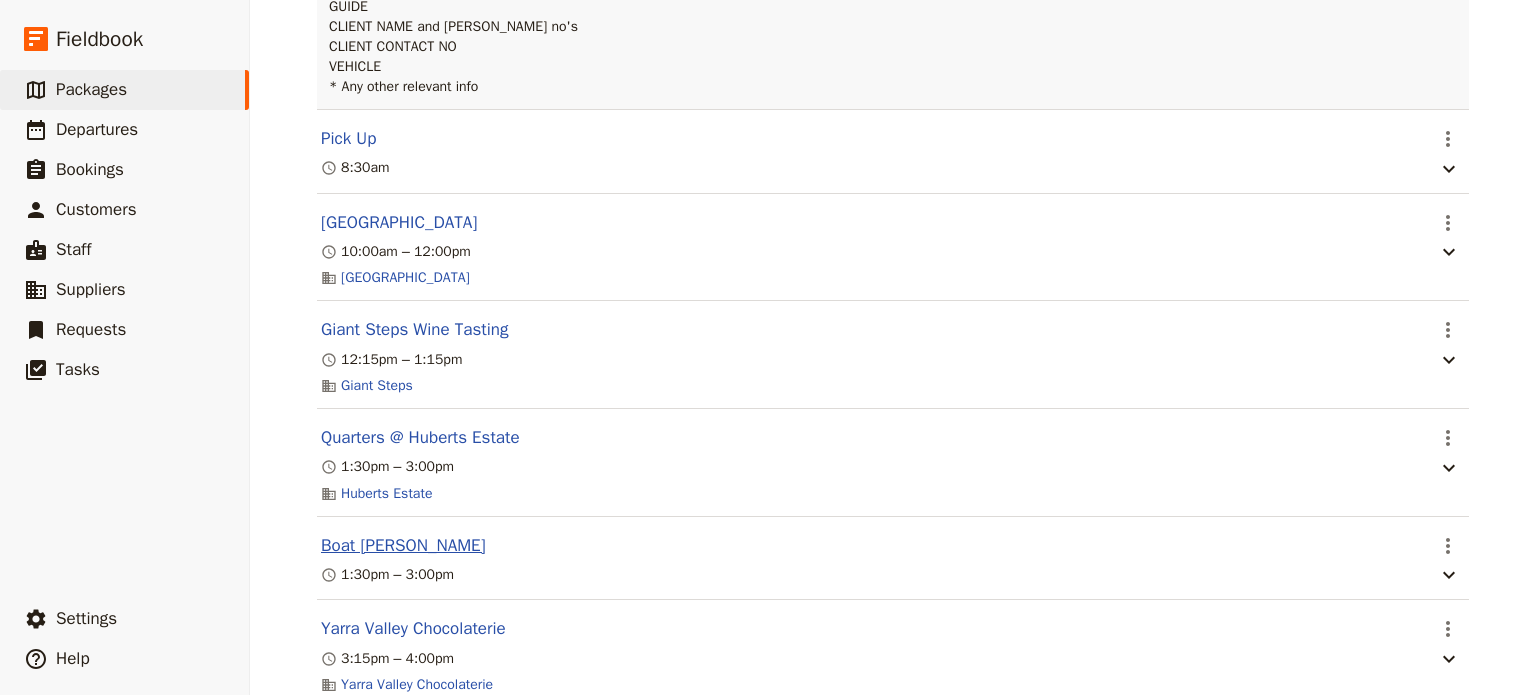 click on "Boat [PERSON_NAME]" at bounding box center [403, 546] 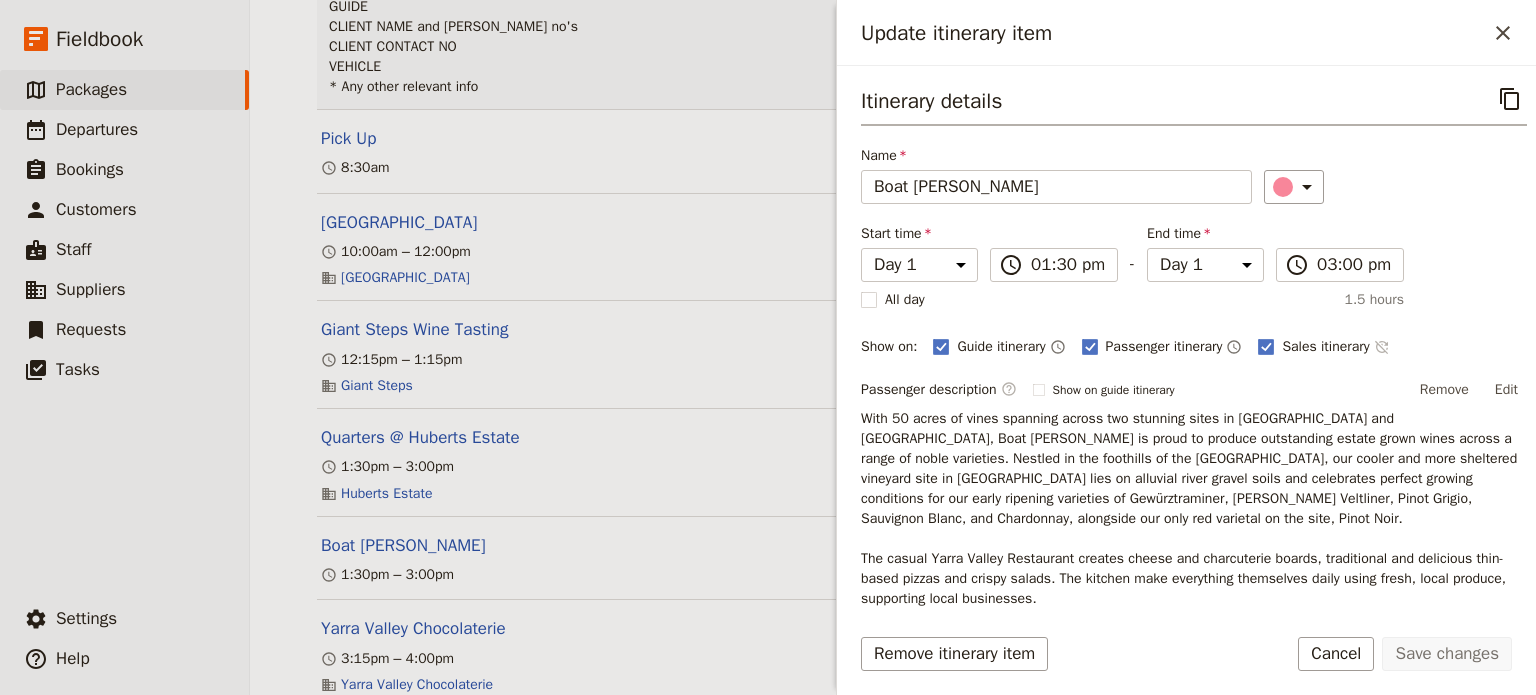 click 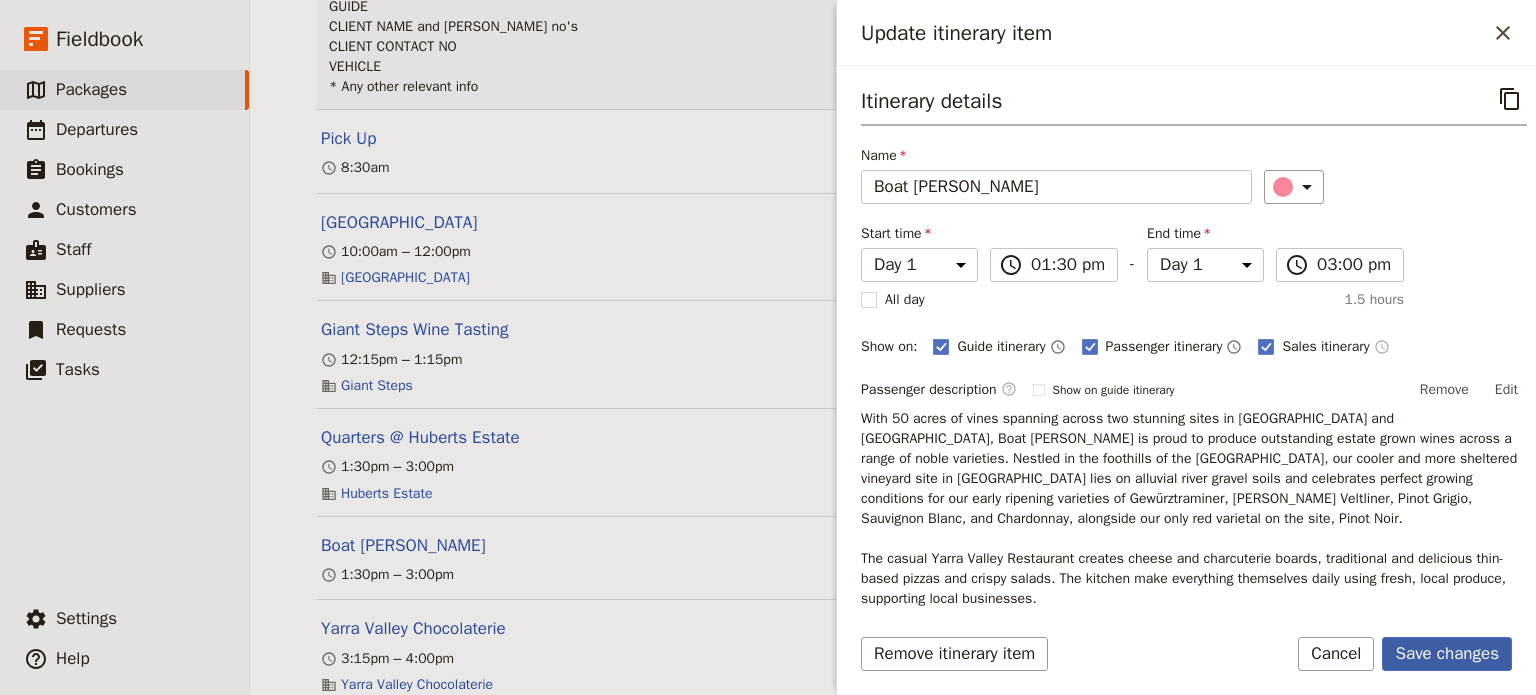 click on "Save changes" at bounding box center (1447, 654) 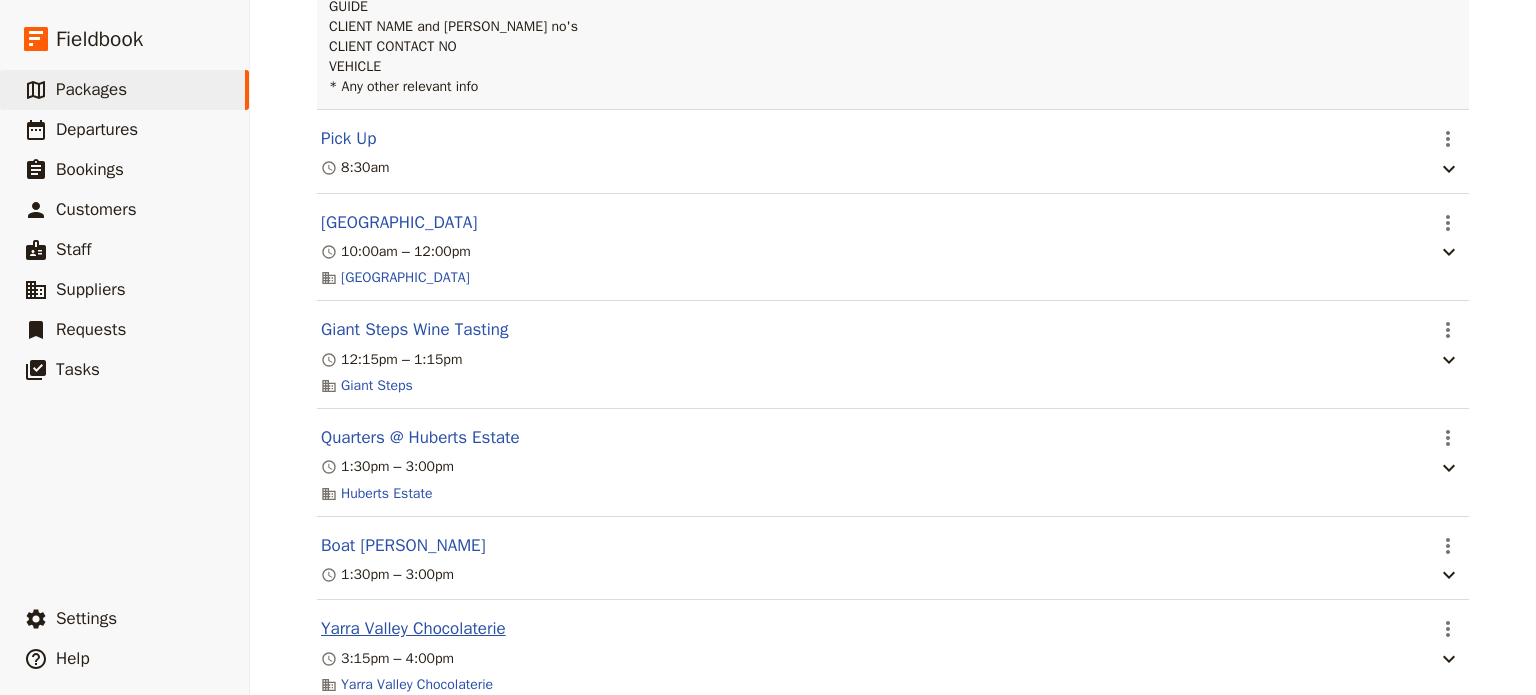 click on "Yarra Valley Chocolaterie" at bounding box center [413, 629] 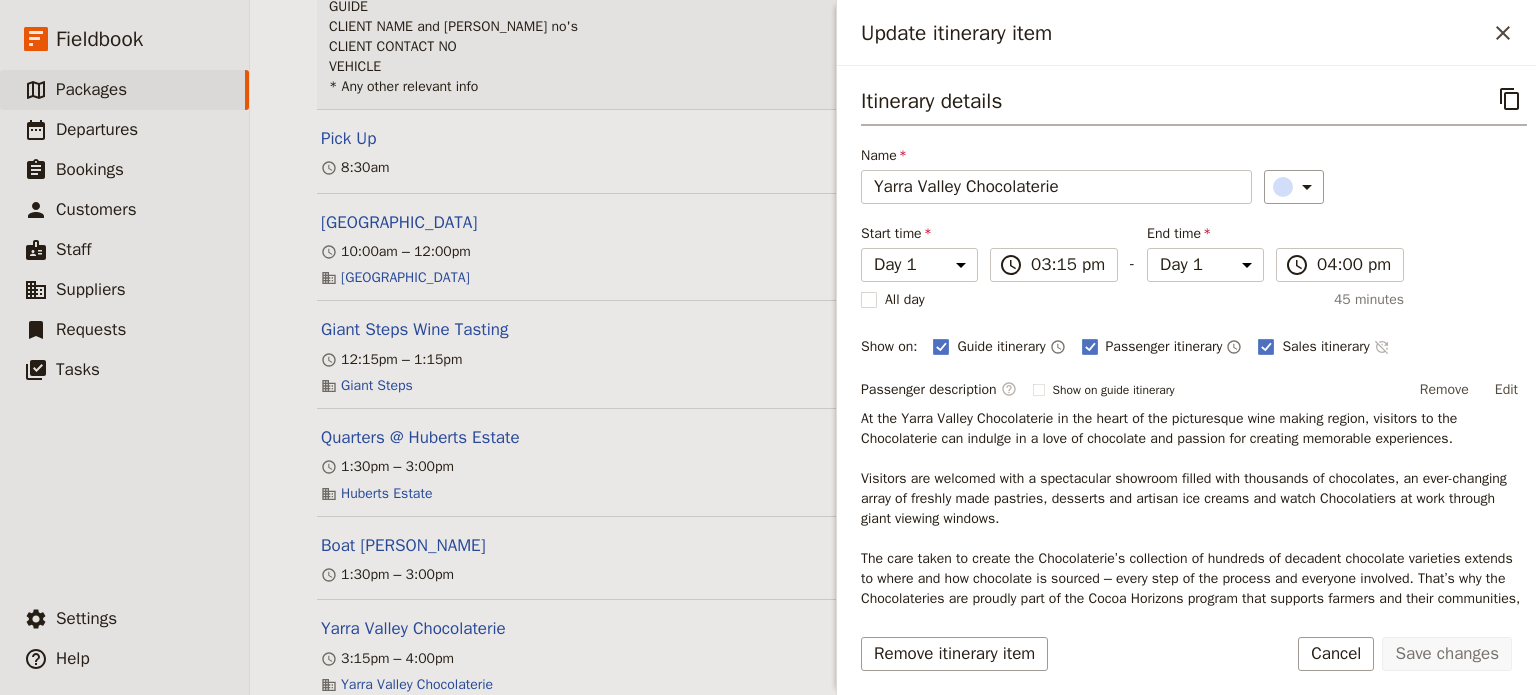 click 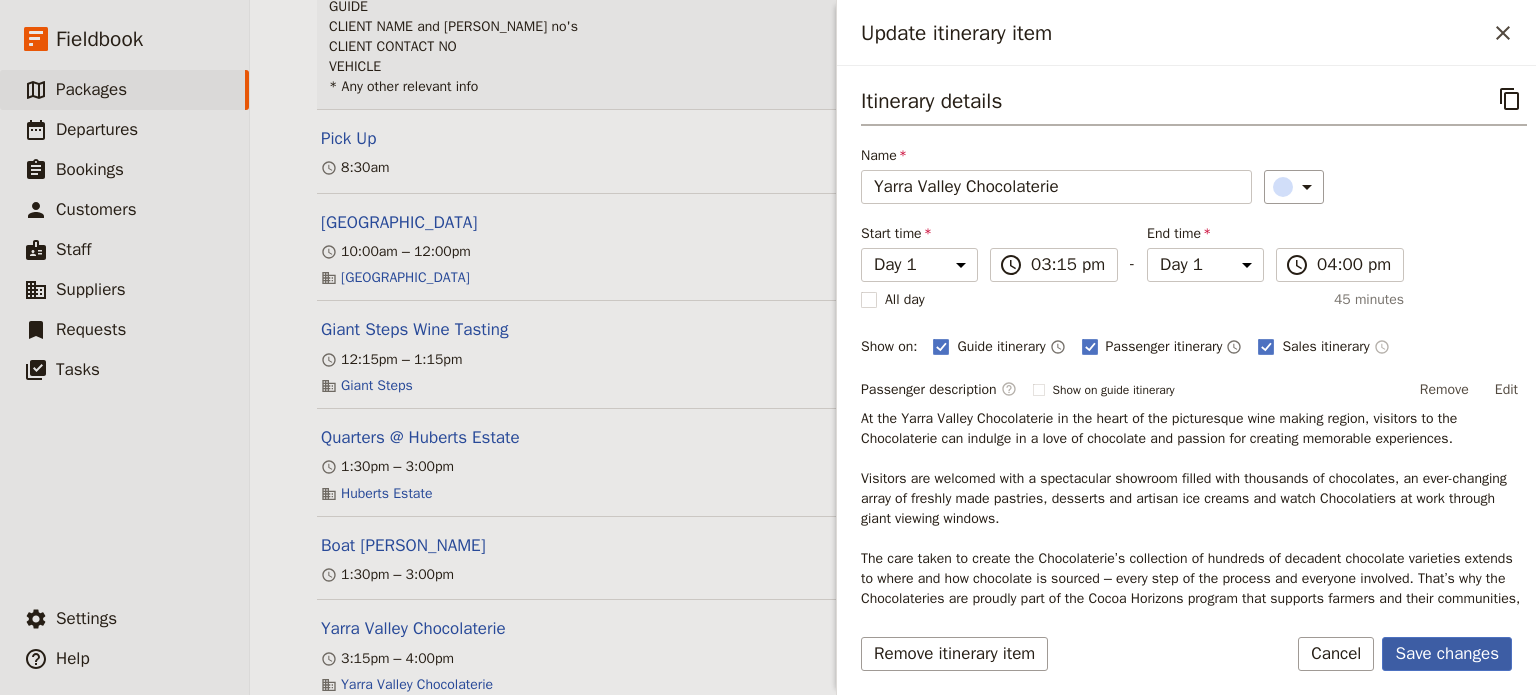 click on "Save changes" at bounding box center [1447, 654] 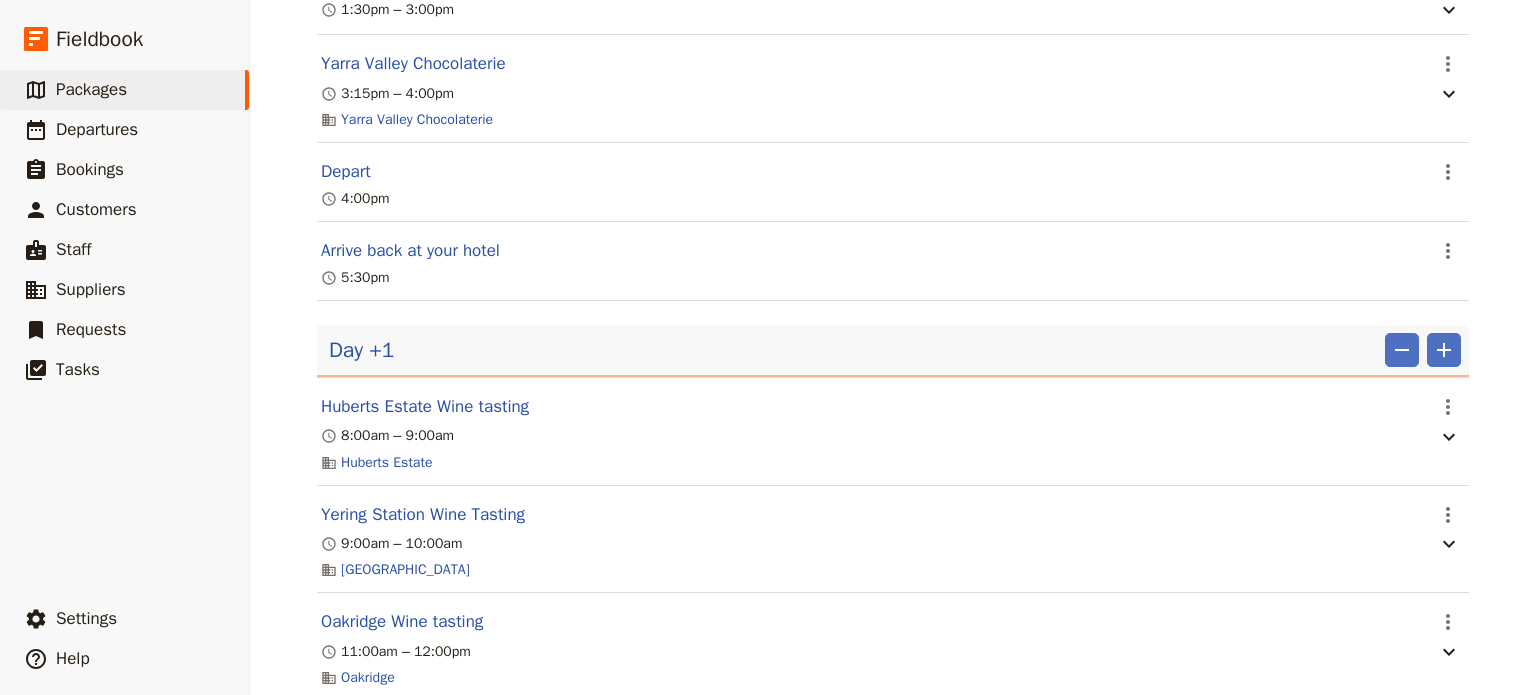 scroll, scrollTop: 1038, scrollLeft: 0, axis: vertical 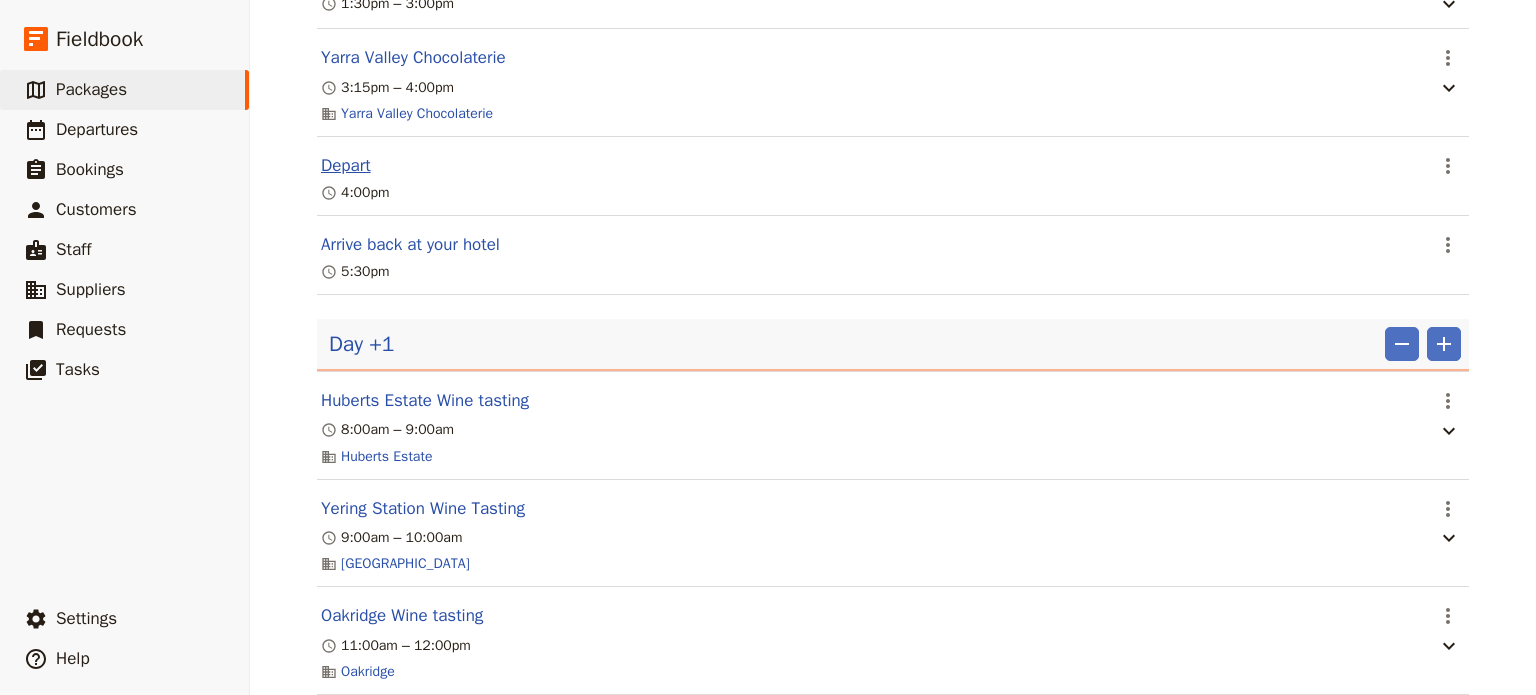click on "Depart" at bounding box center [346, 166] 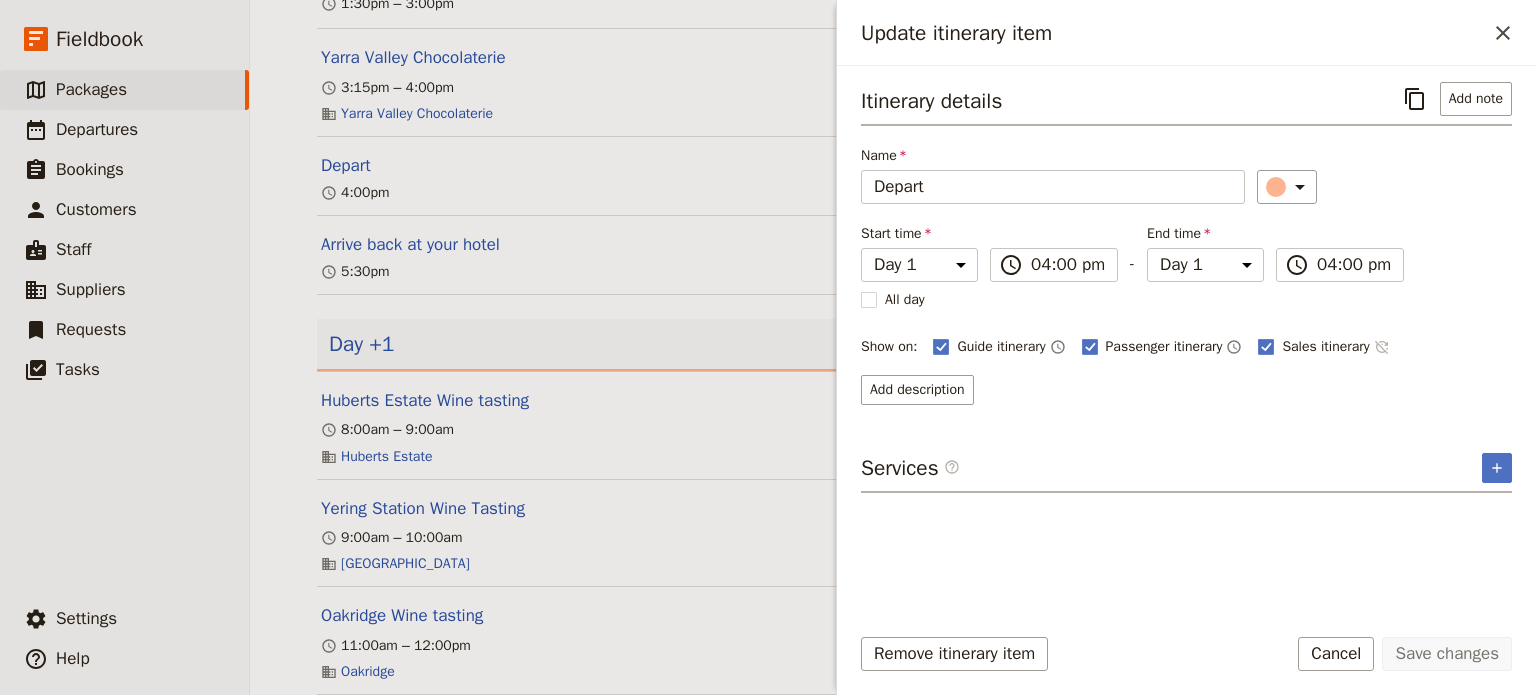 click 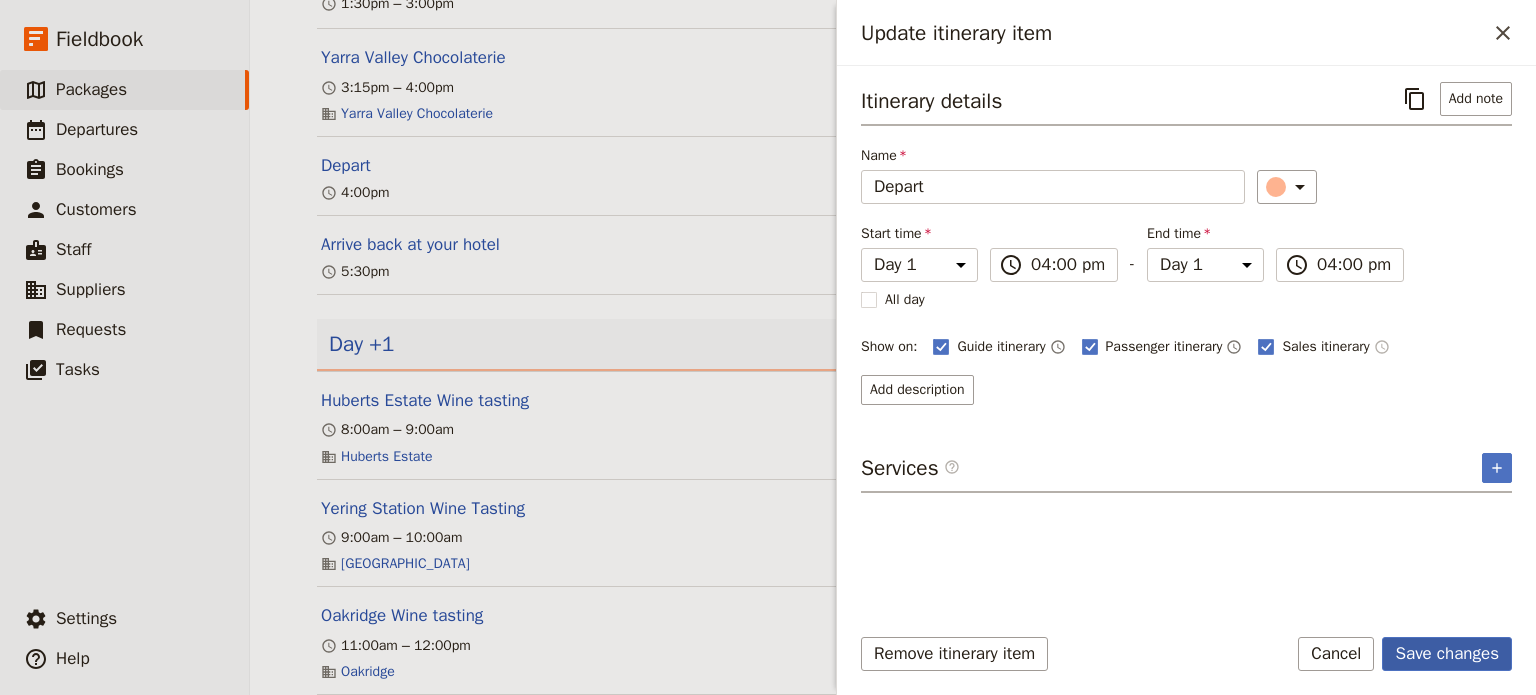 click on "Save changes" at bounding box center [1447, 654] 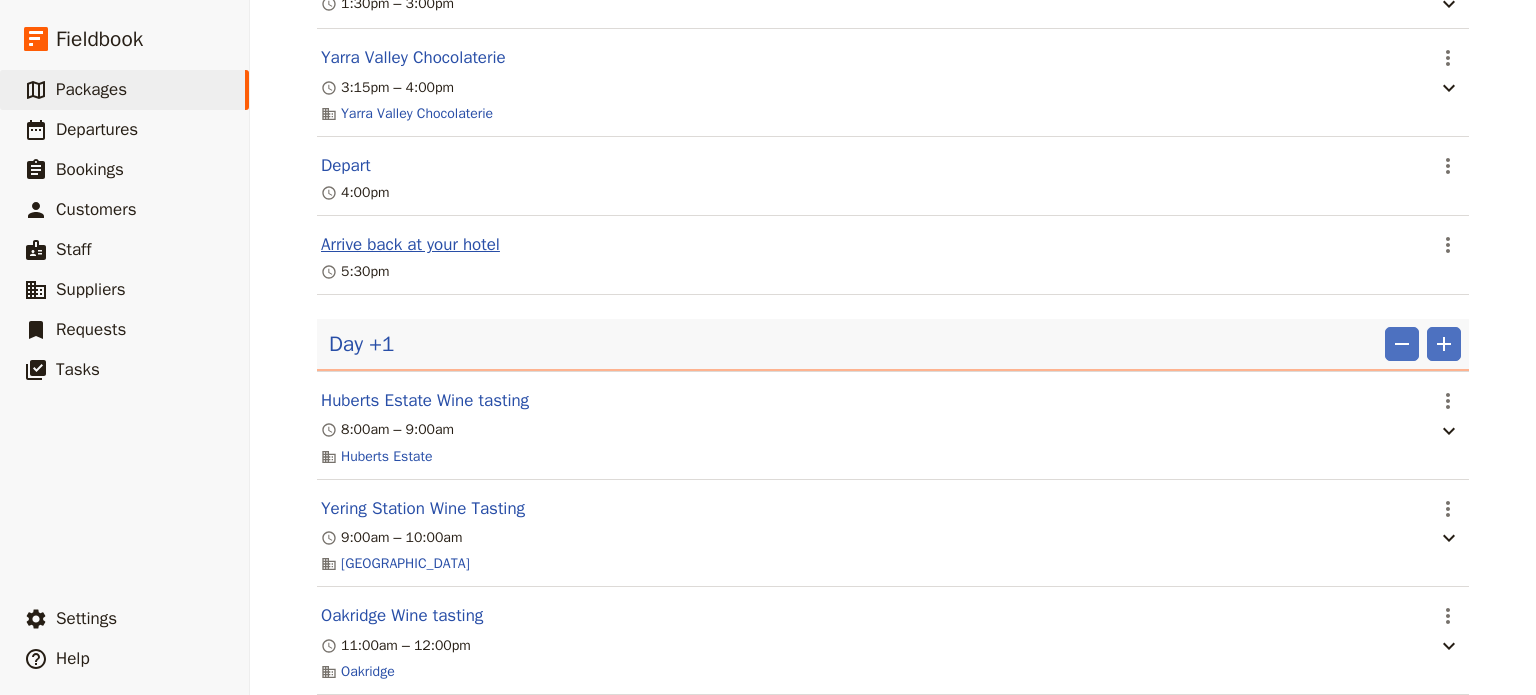 click on "Arrive back at your hotel" at bounding box center (410, 245) 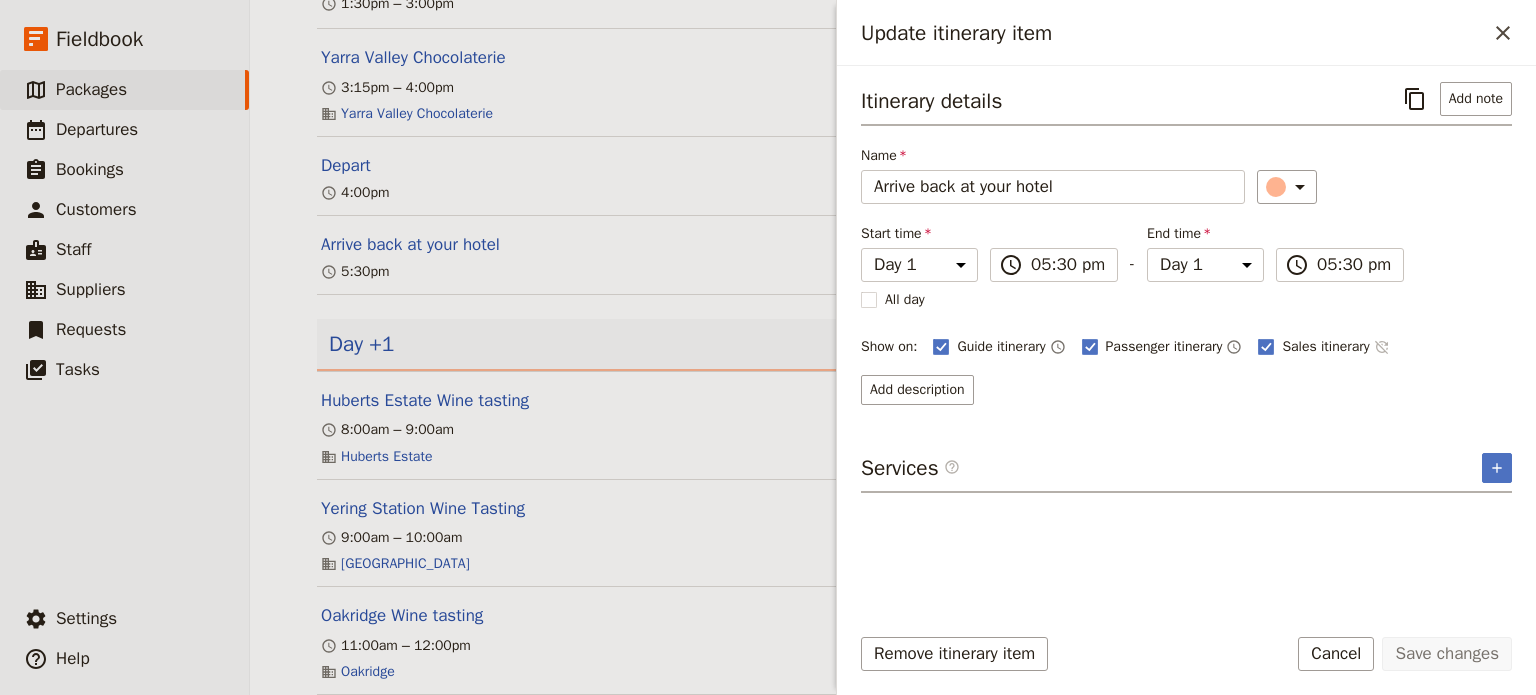 click 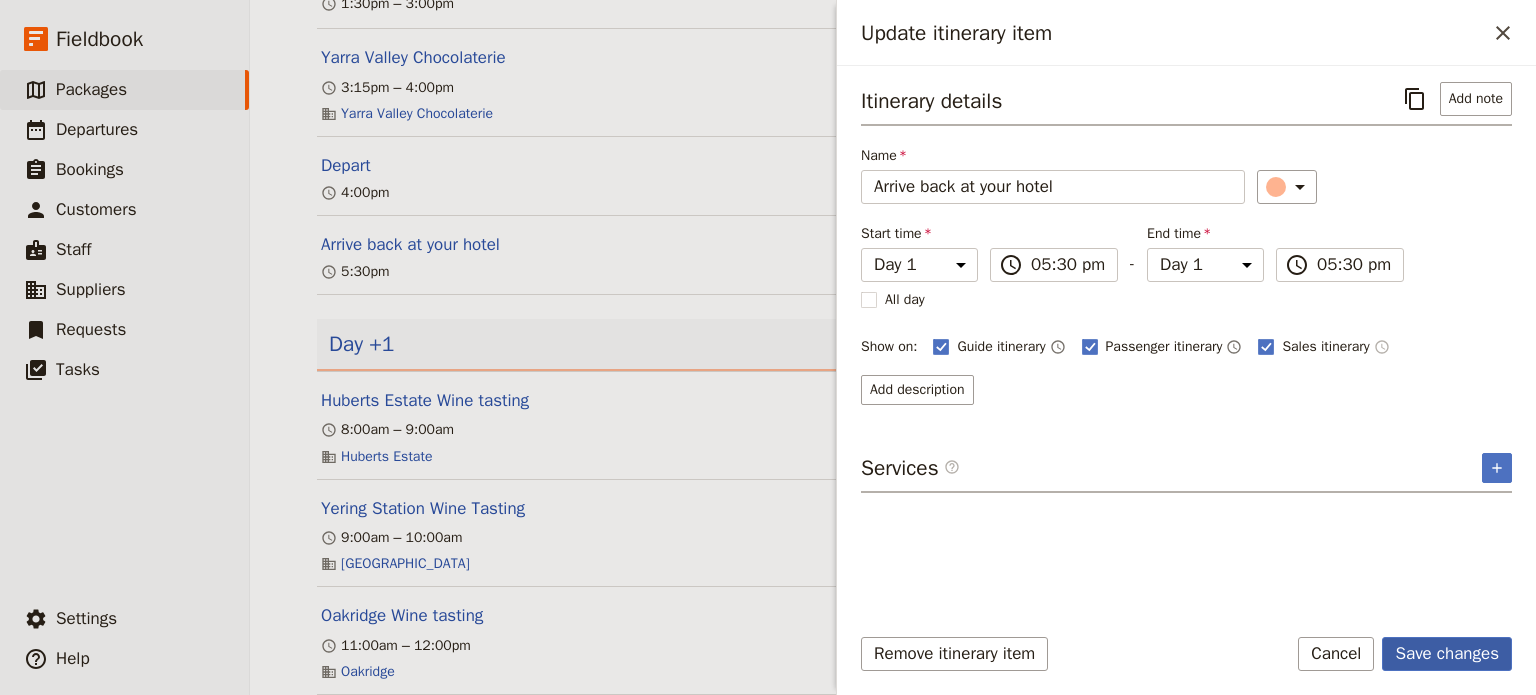 click on "Save changes" at bounding box center (1447, 654) 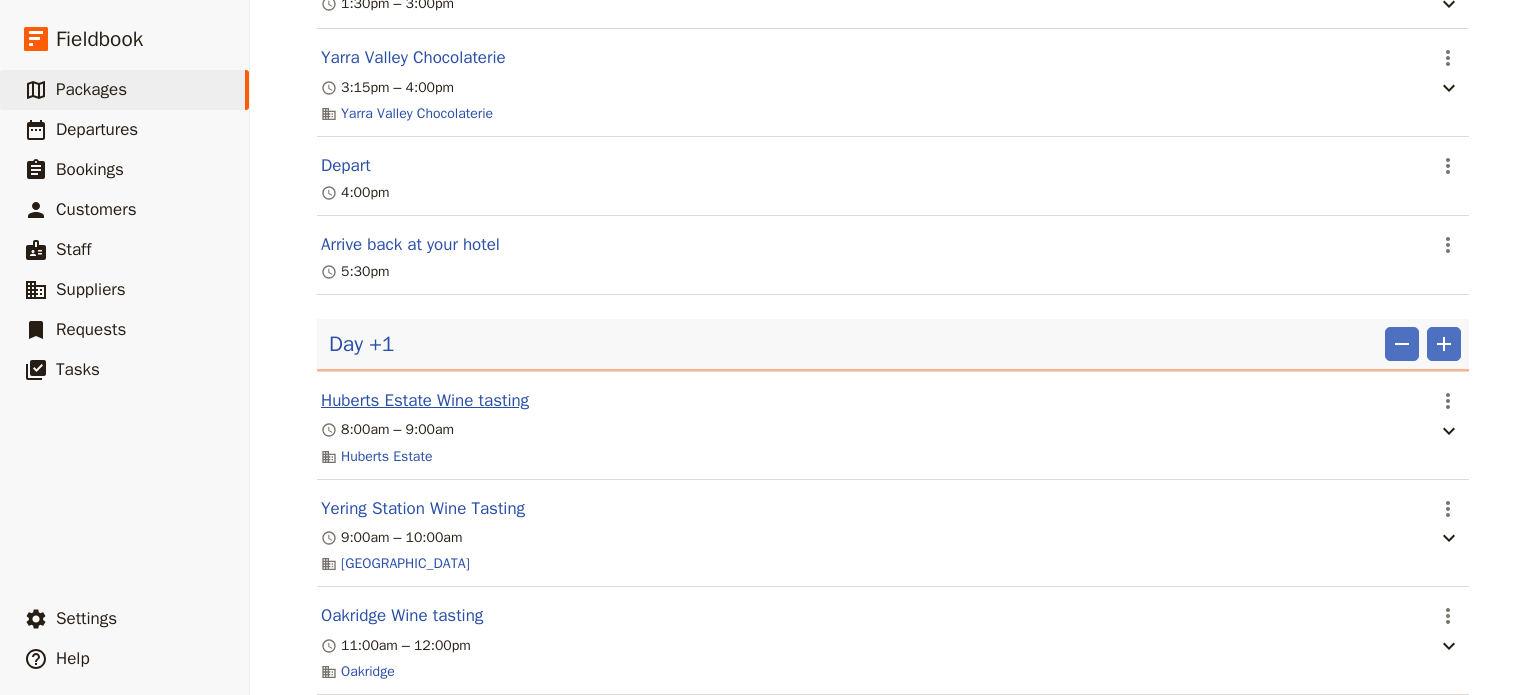 click on "Huberts Estate Wine tasting" at bounding box center [425, 401] 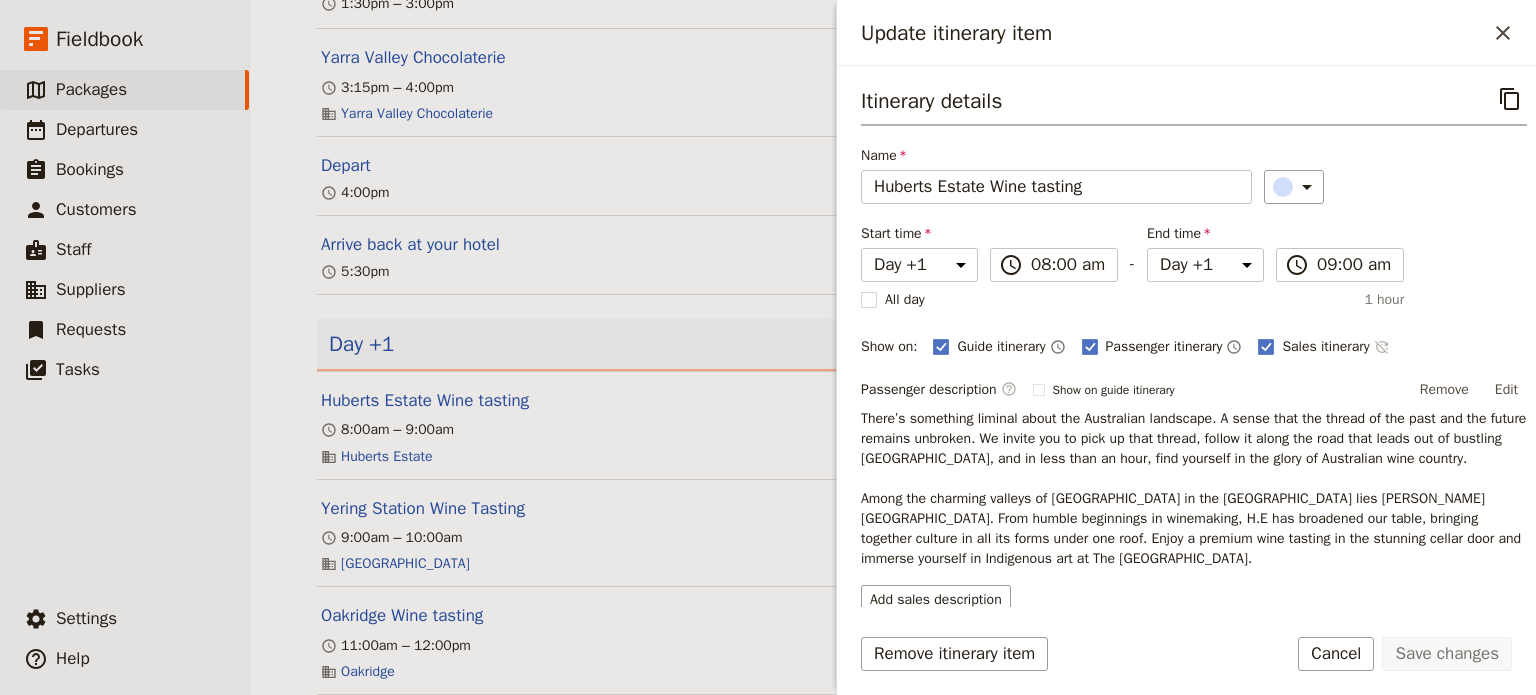 click 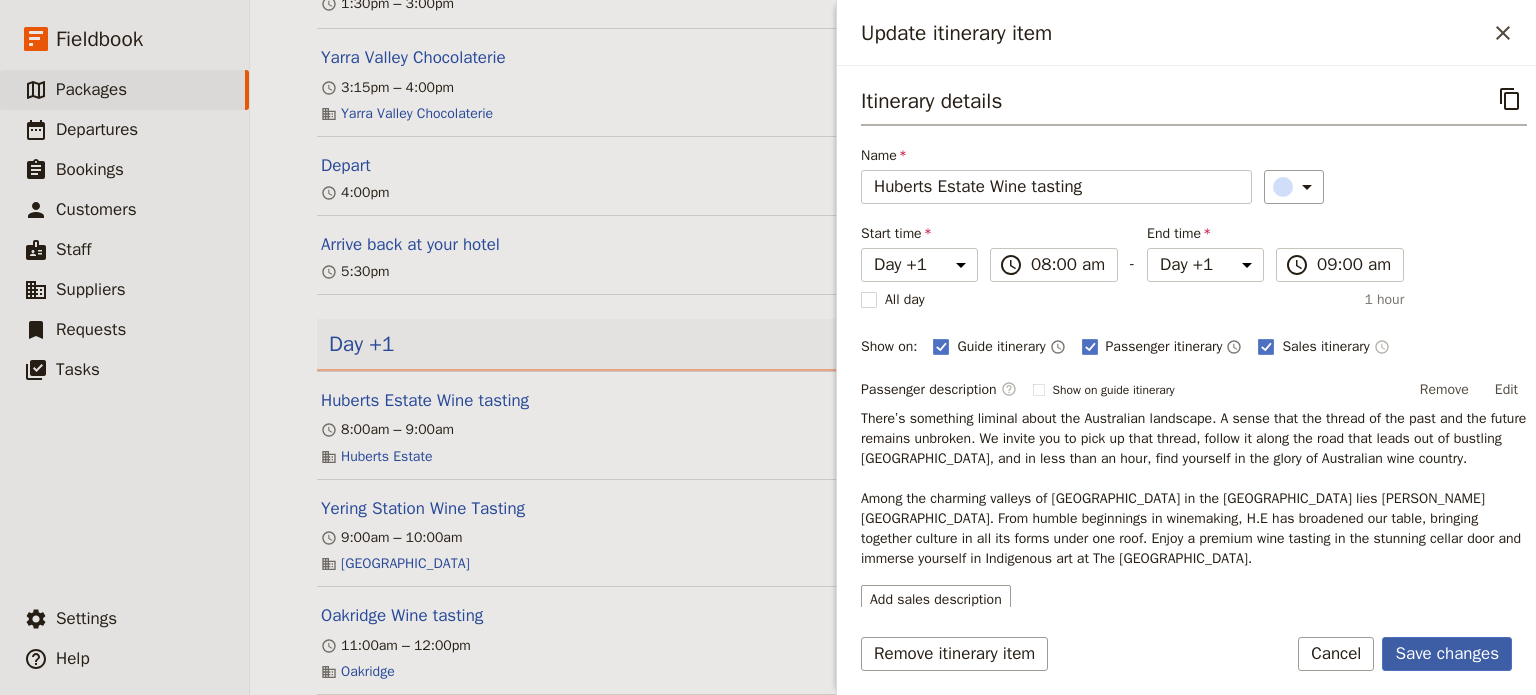 click on "Save changes" at bounding box center (1447, 654) 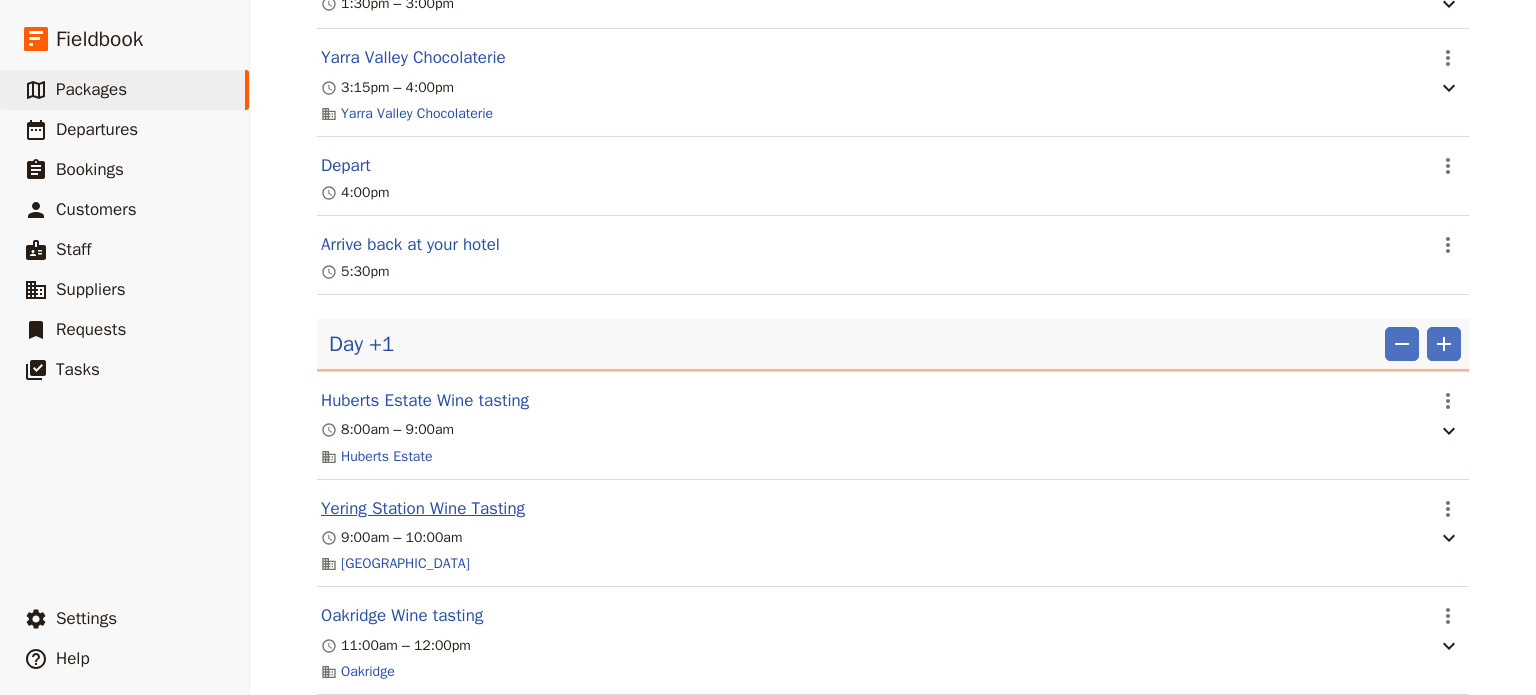 click on "Yering Station Wine Tasting" at bounding box center [423, 509] 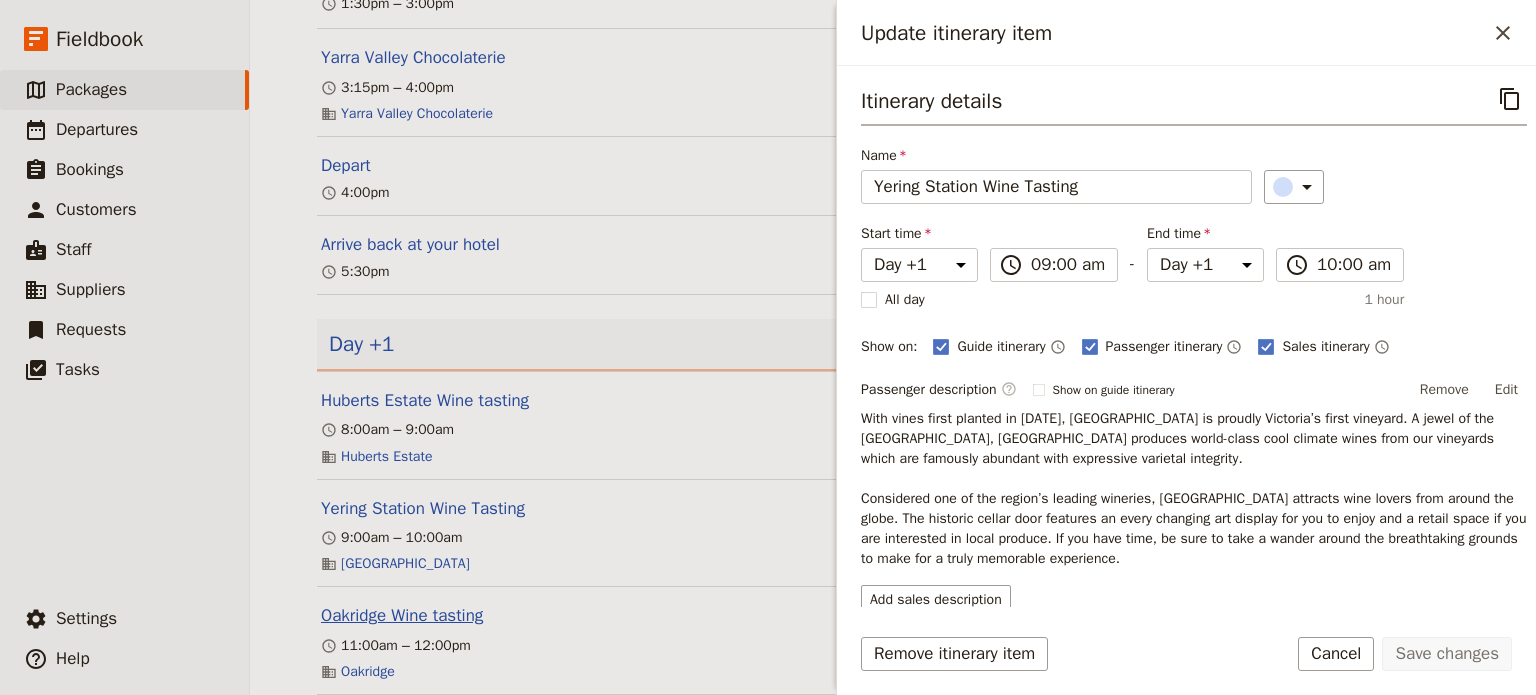 click on "Oakridge Wine tasting" at bounding box center (402, 616) 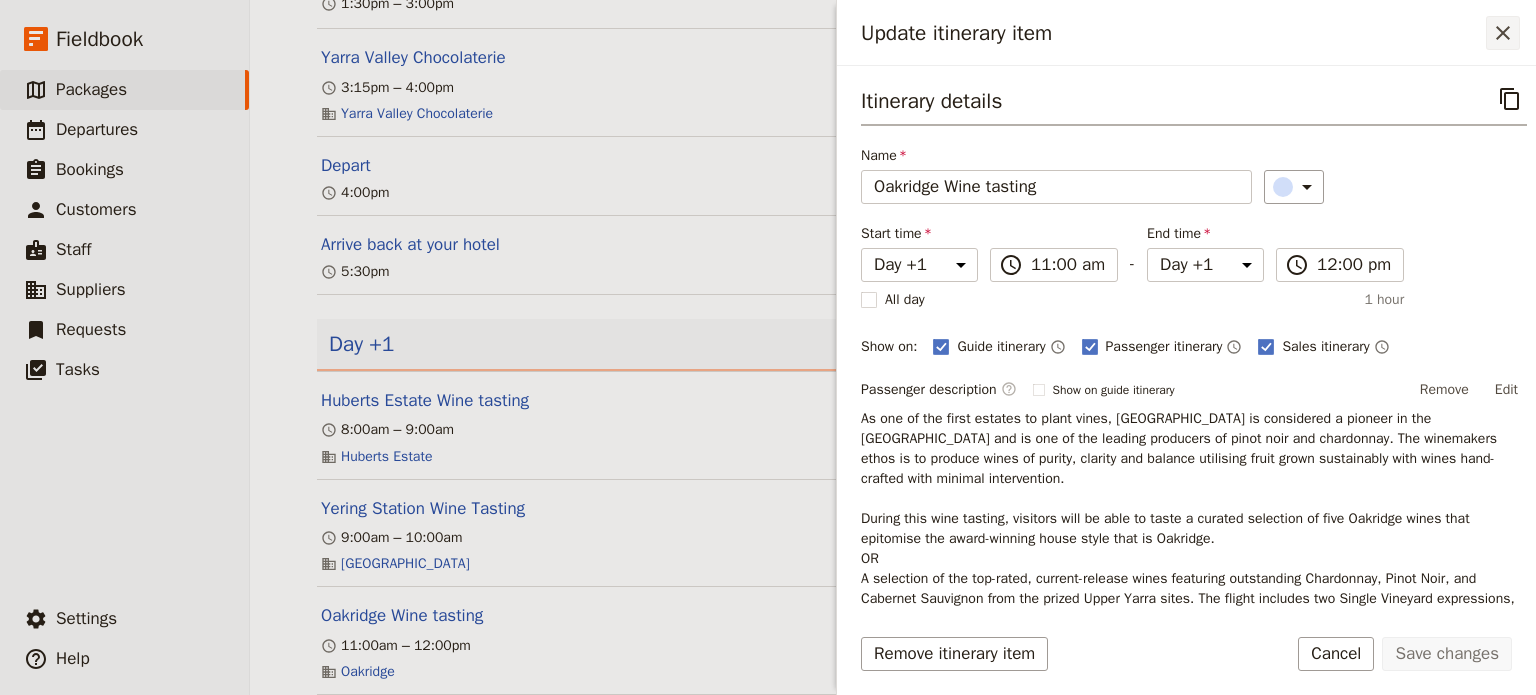 click 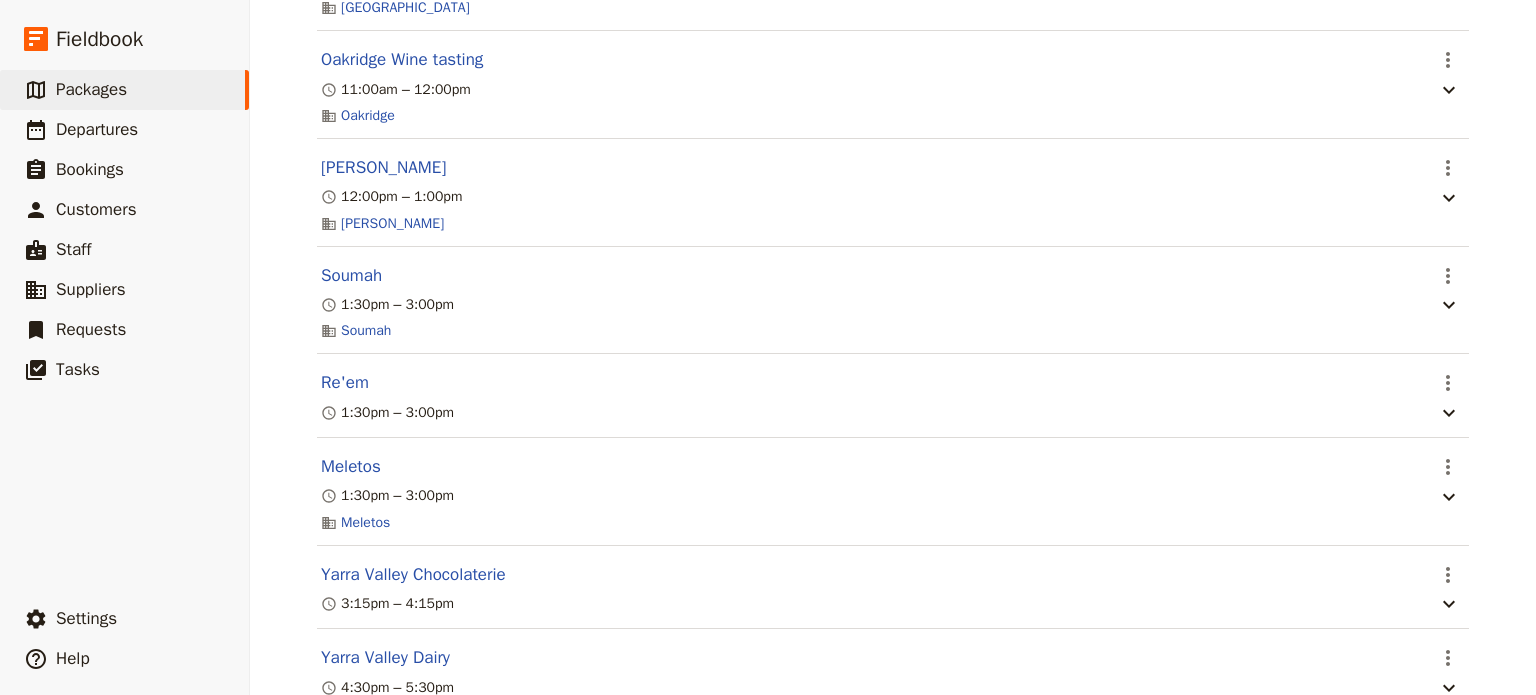 scroll, scrollTop: 1596, scrollLeft: 0, axis: vertical 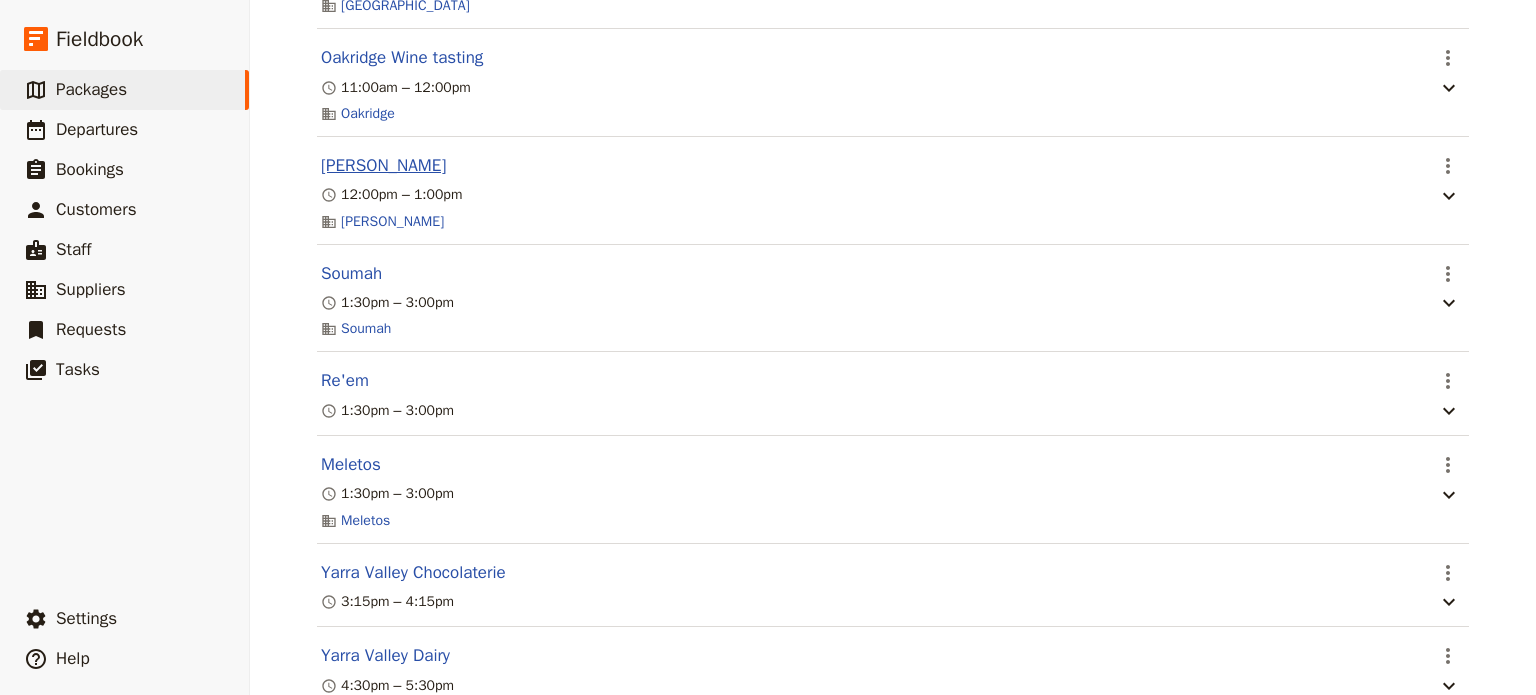 click on "[PERSON_NAME]" at bounding box center (383, 166) 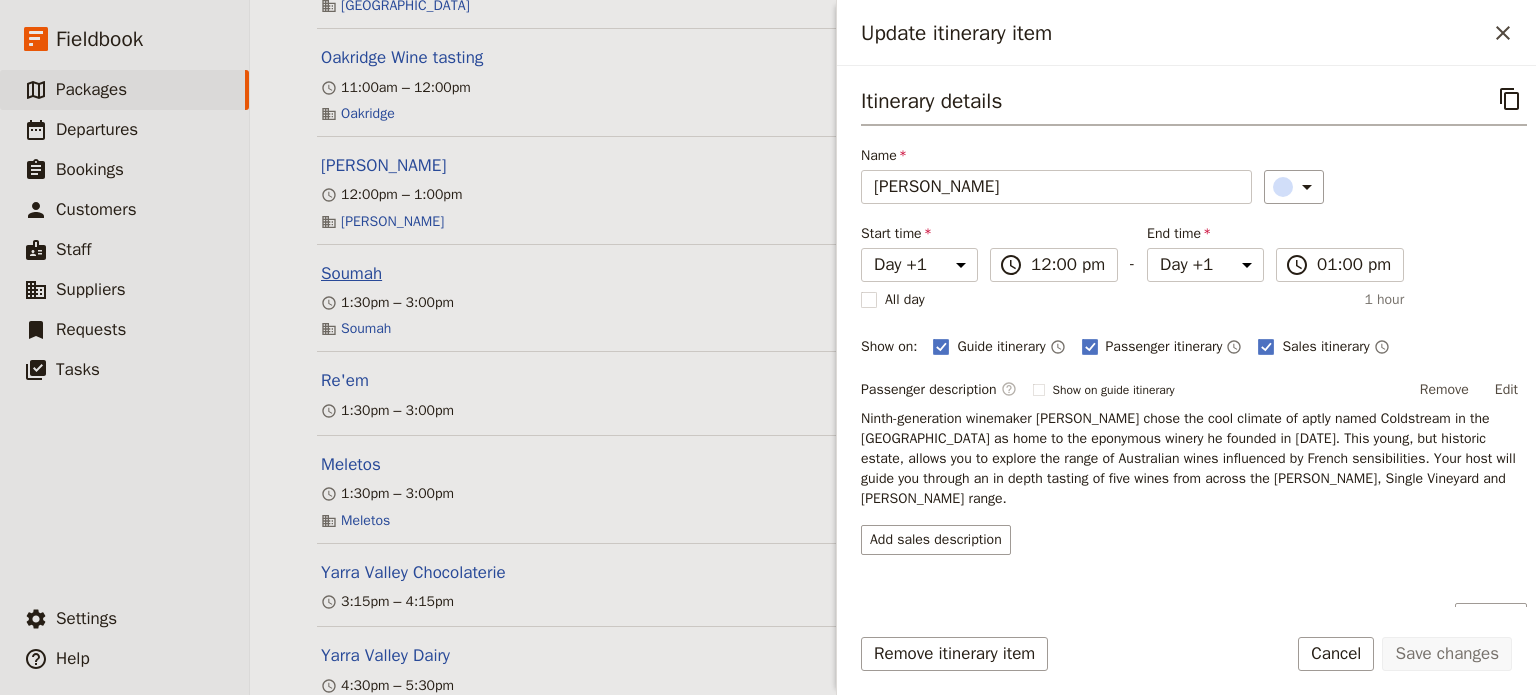 click on "Soumah" at bounding box center [351, 274] 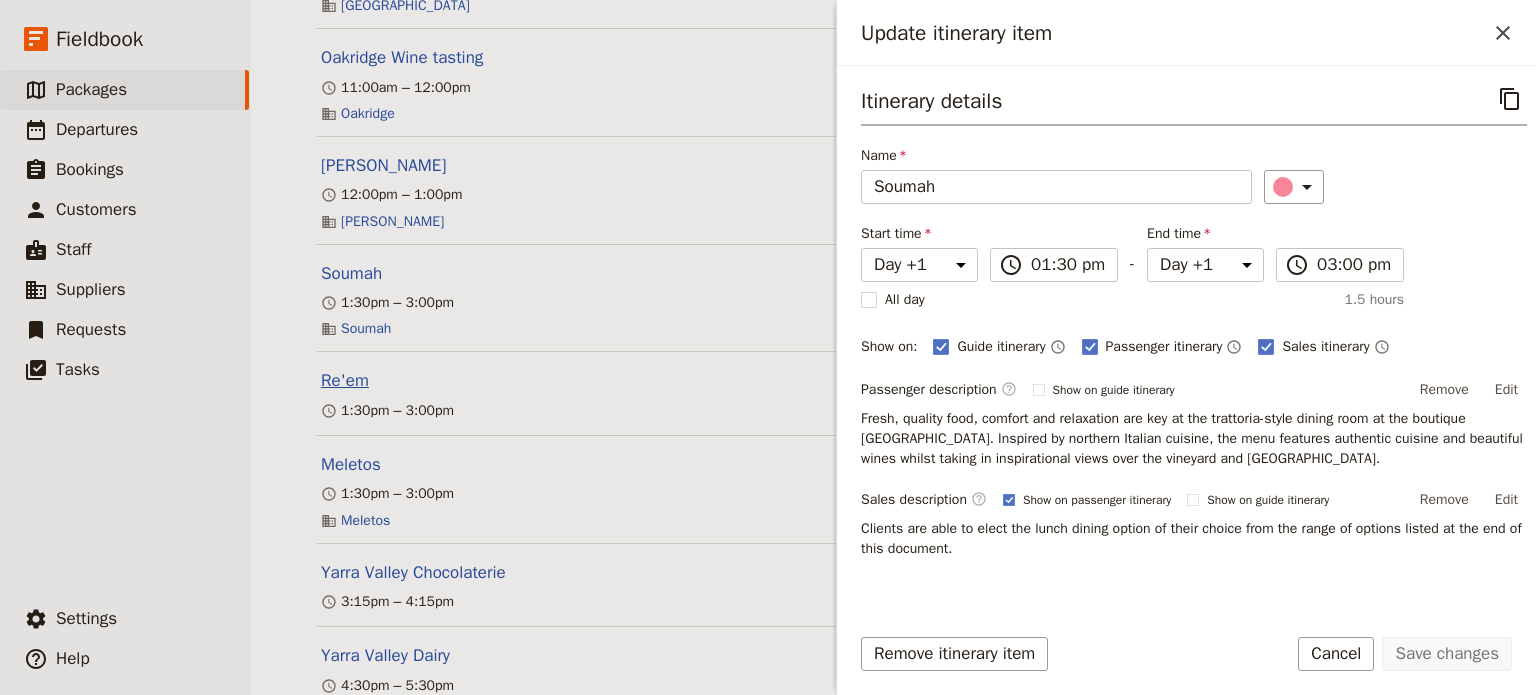 click on "Re'em" at bounding box center [345, 381] 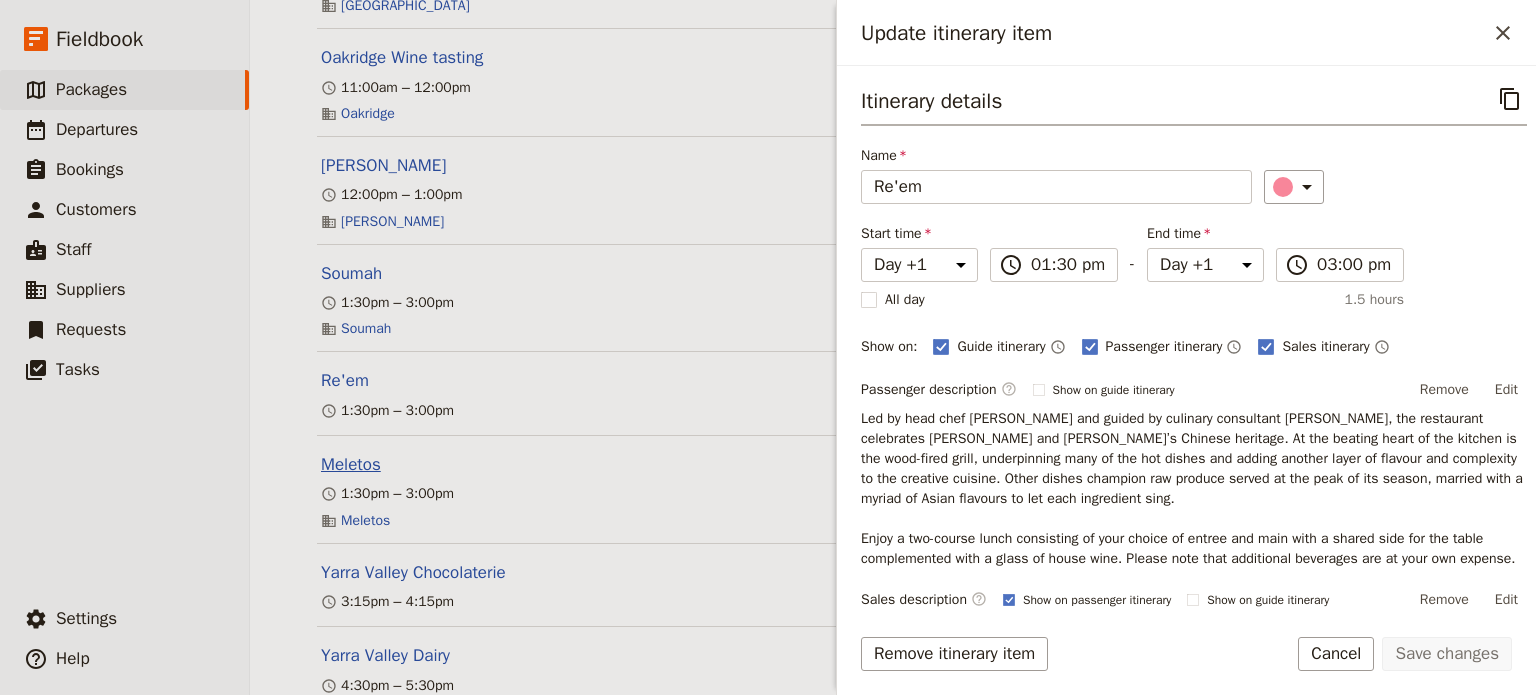 click on "Meletos" at bounding box center [351, 465] 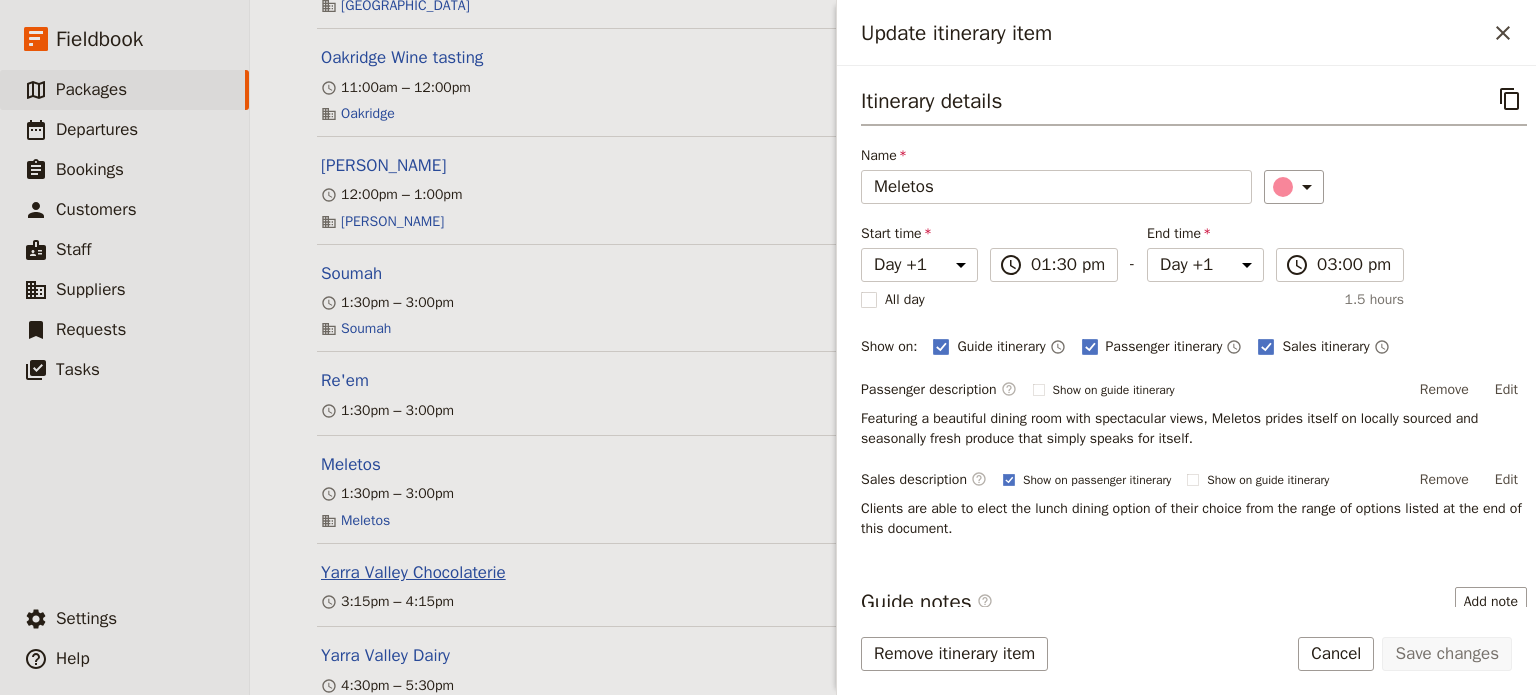click on "Yarra Valley Chocolaterie" at bounding box center [413, 573] 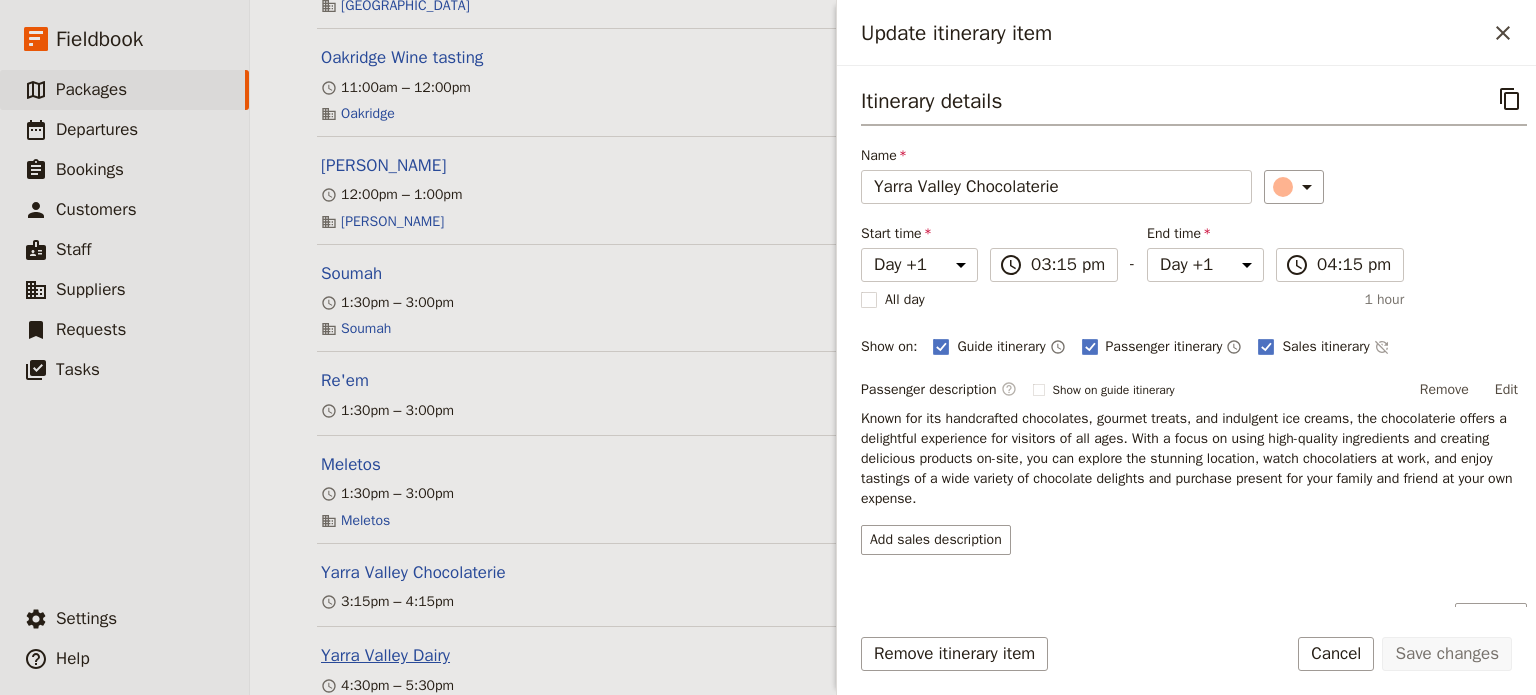 click on "Yarra Valley Dairy" at bounding box center [385, 656] 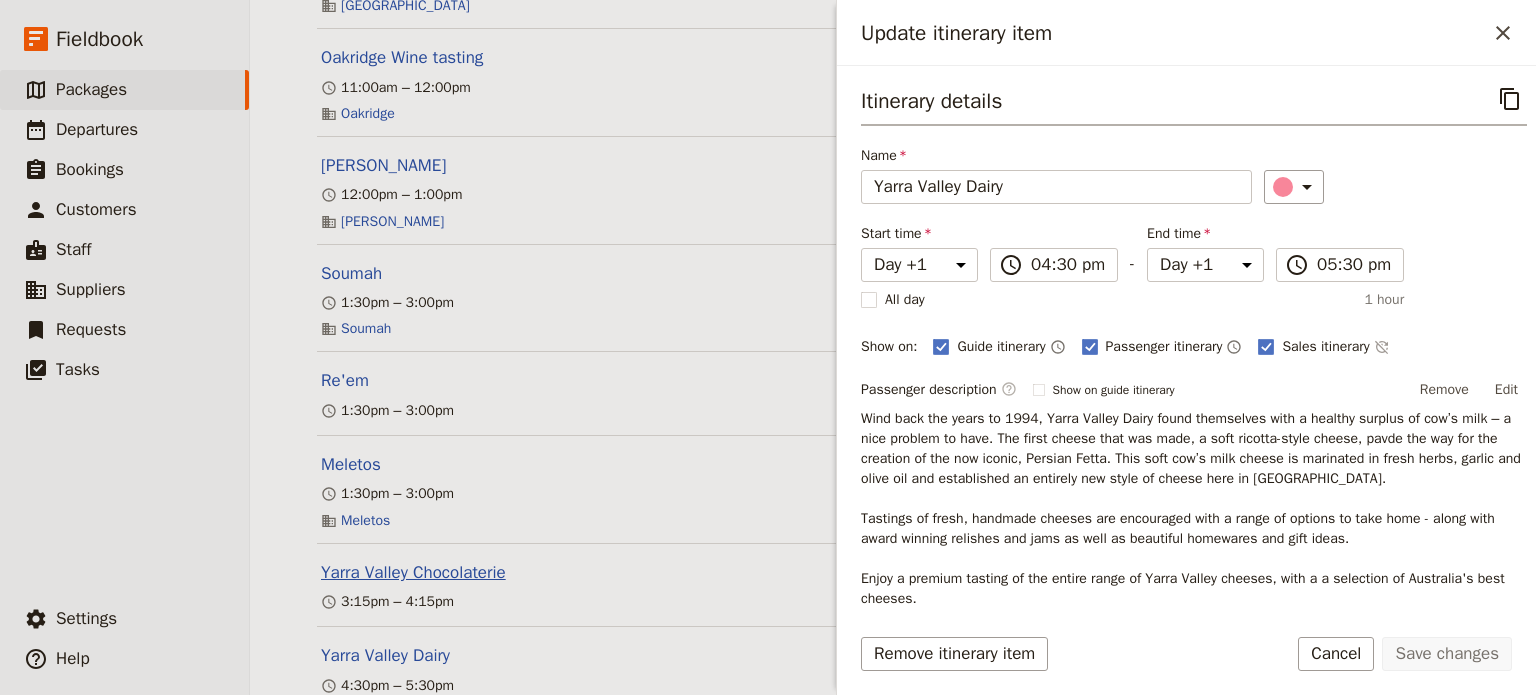 click on "Yarra Valley Chocolaterie" at bounding box center [413, 573] 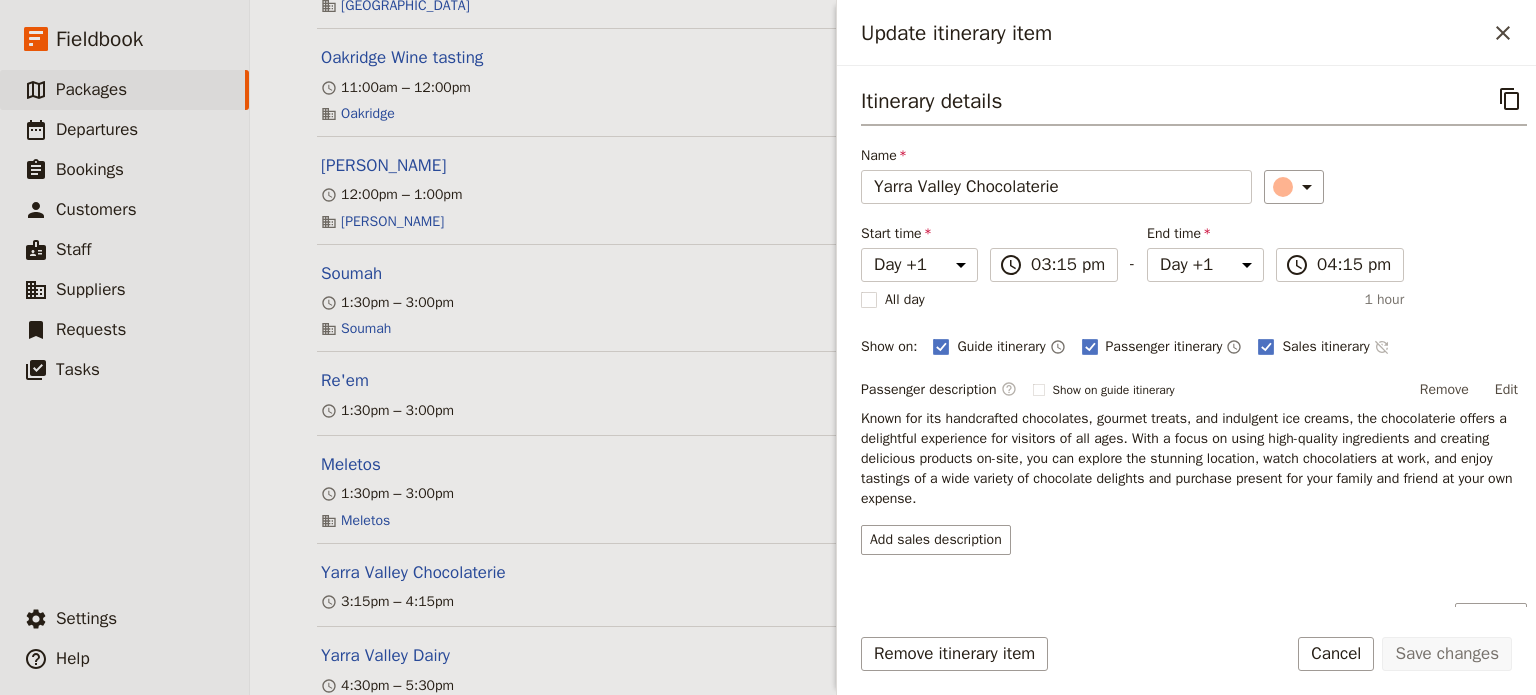 click 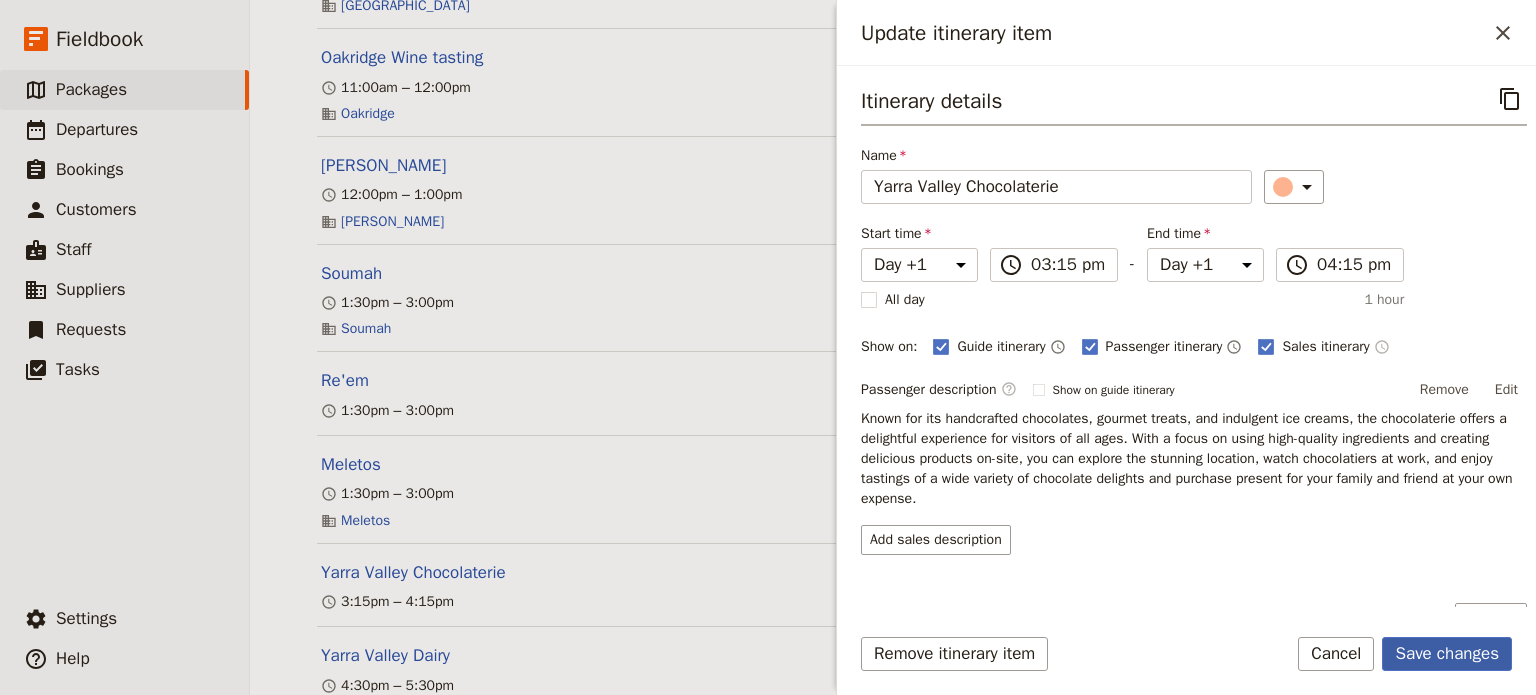 click on "Save changes" at bounding box center [1447, 654] 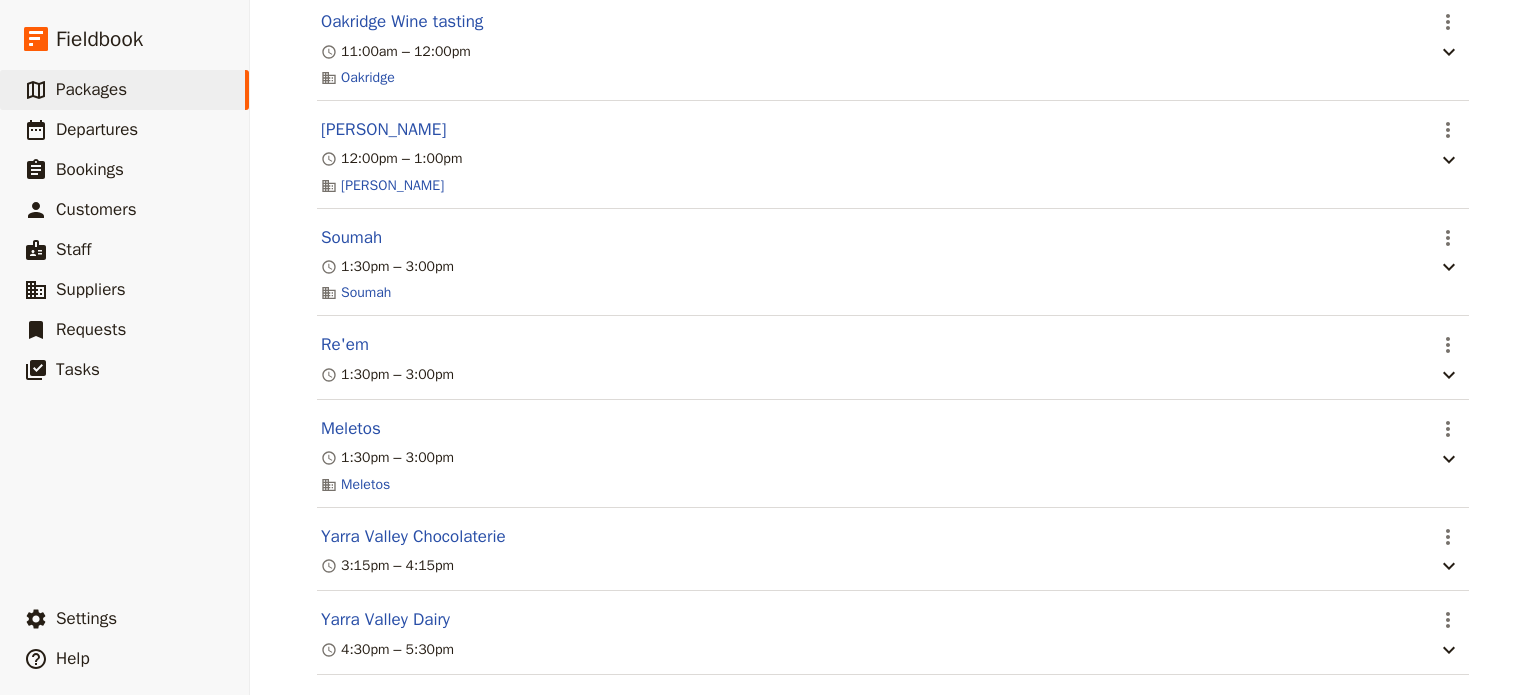 scroll, scrollTop: 1688, scrollLeft: 0, axis: vertical 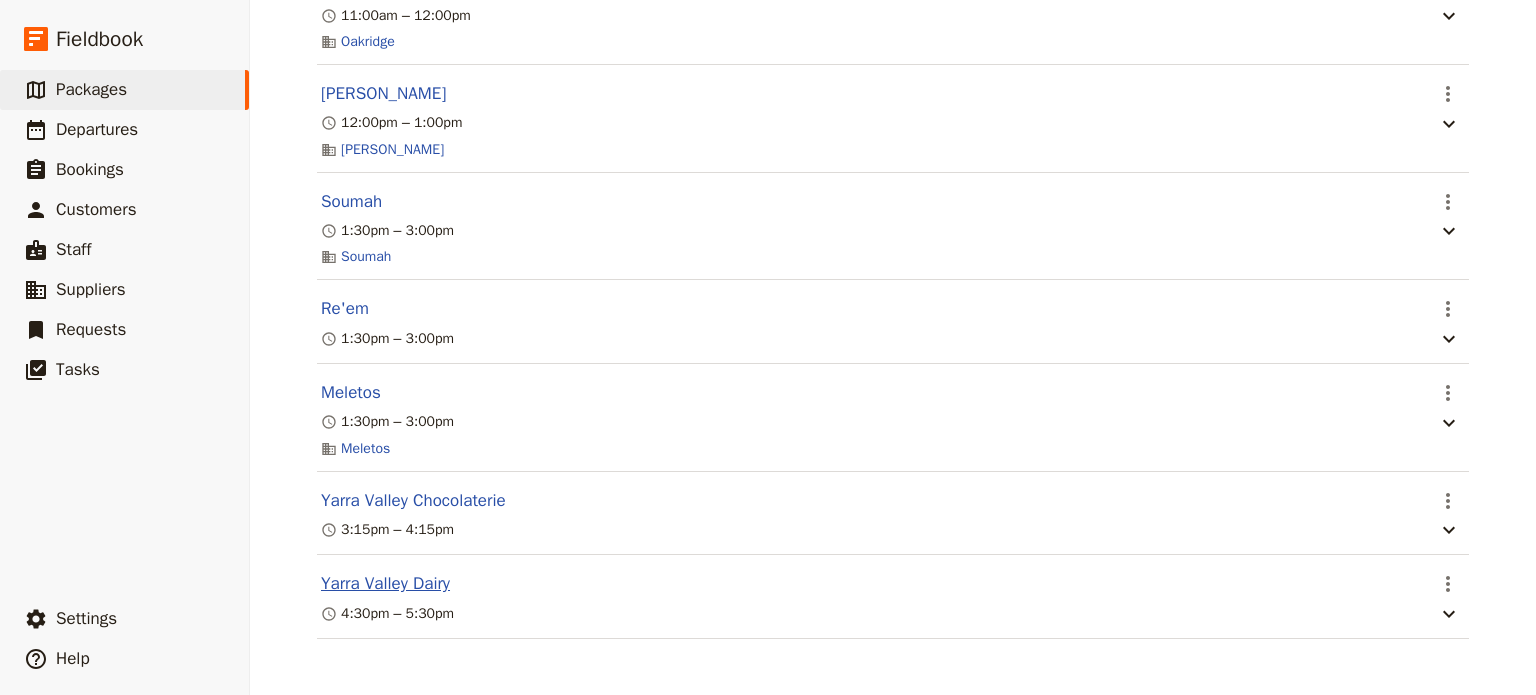 click on "Yarra Valley Dairy" at bounding box center (385, 584) 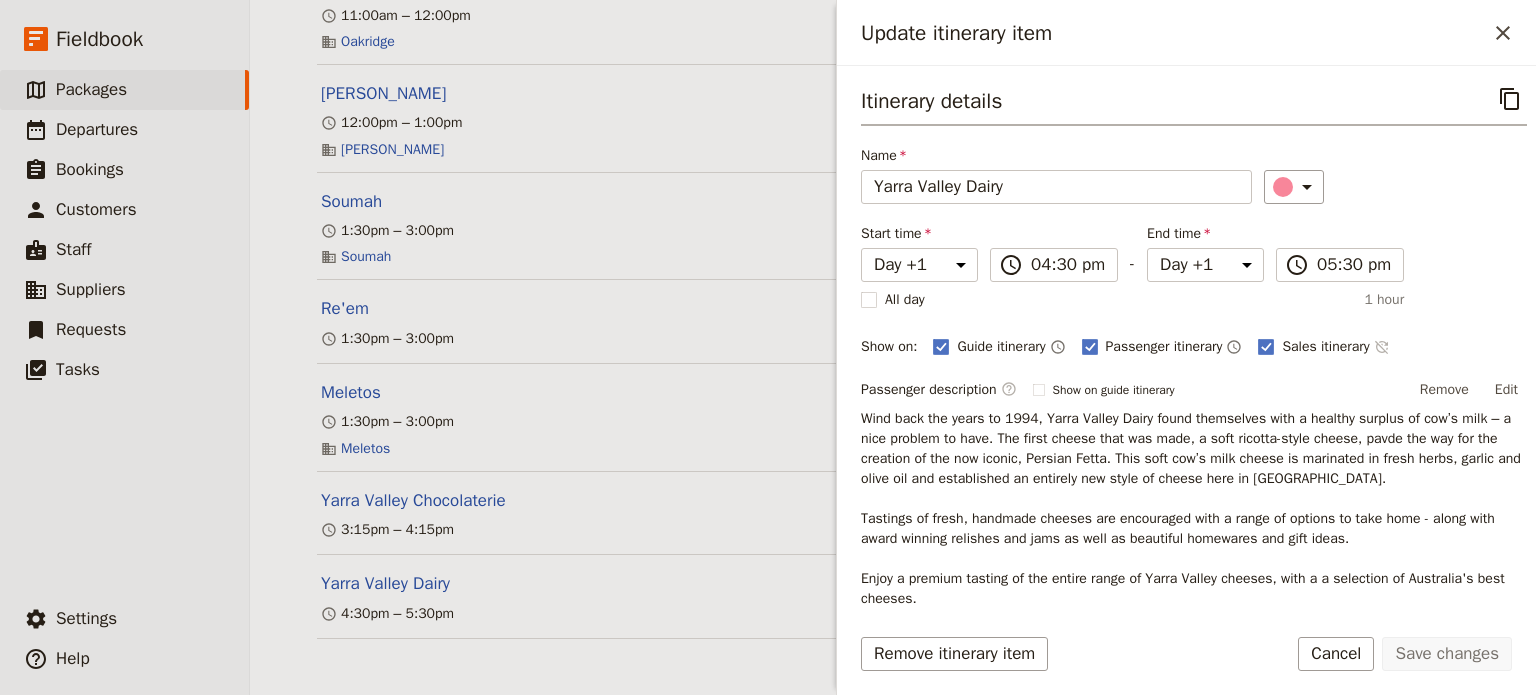 click 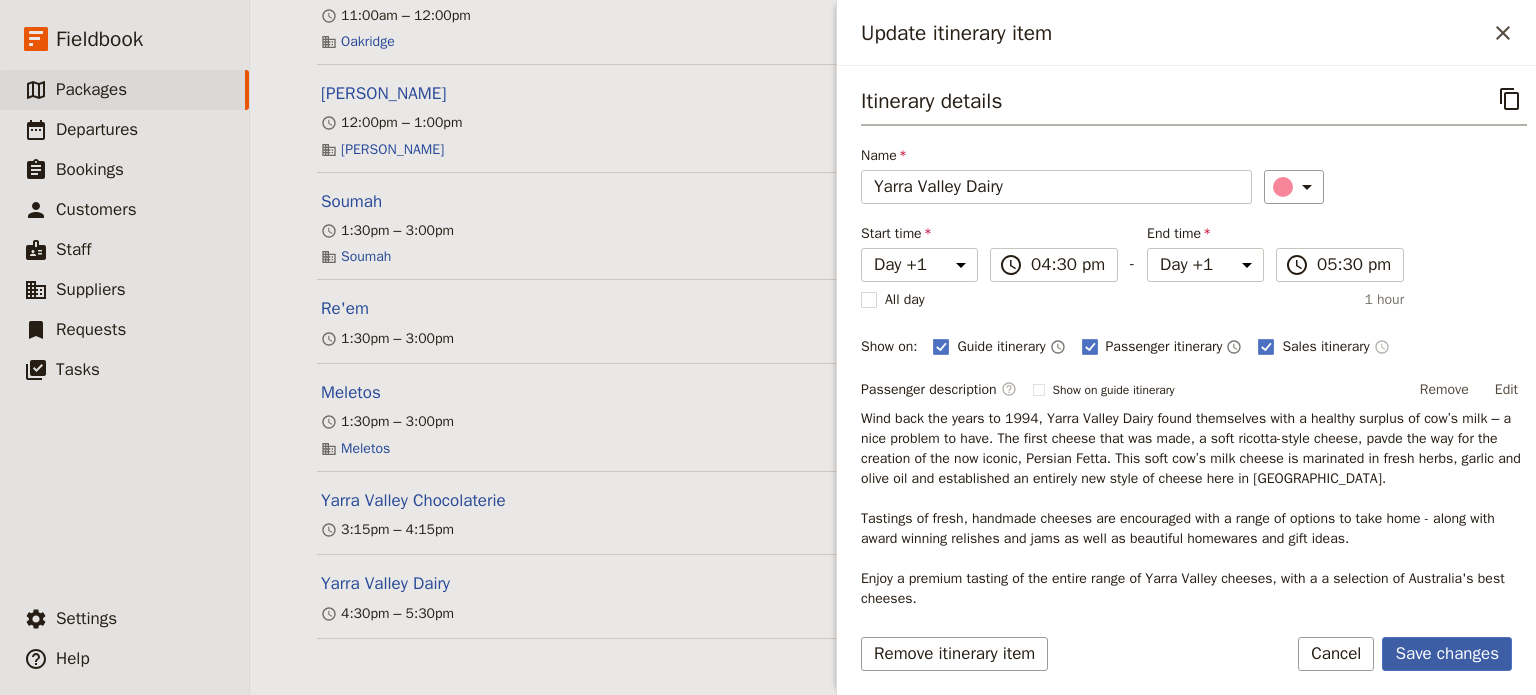 click on "Save changes" at bounding box center [1447, 654] 